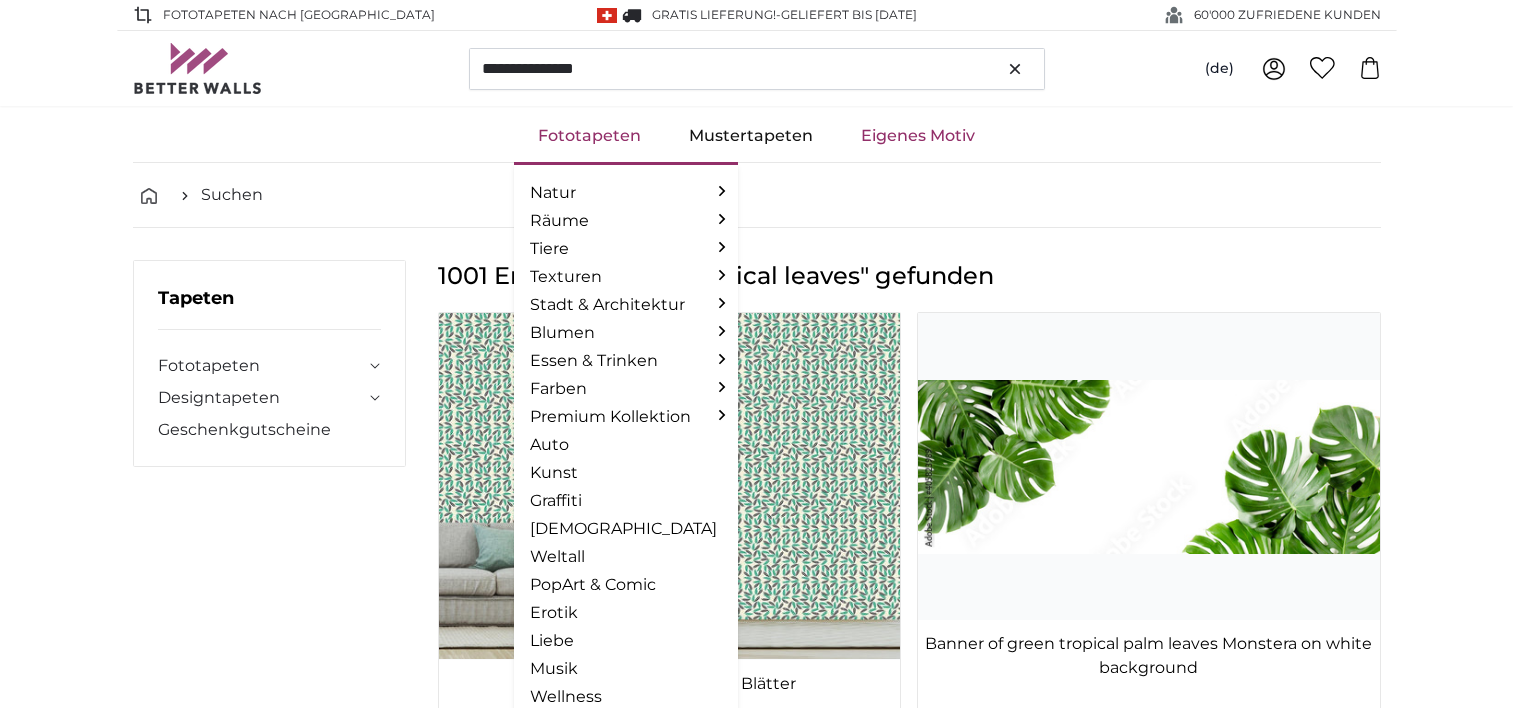 scroll, scrollTop: 0, scrollLeft: 0, axis: both 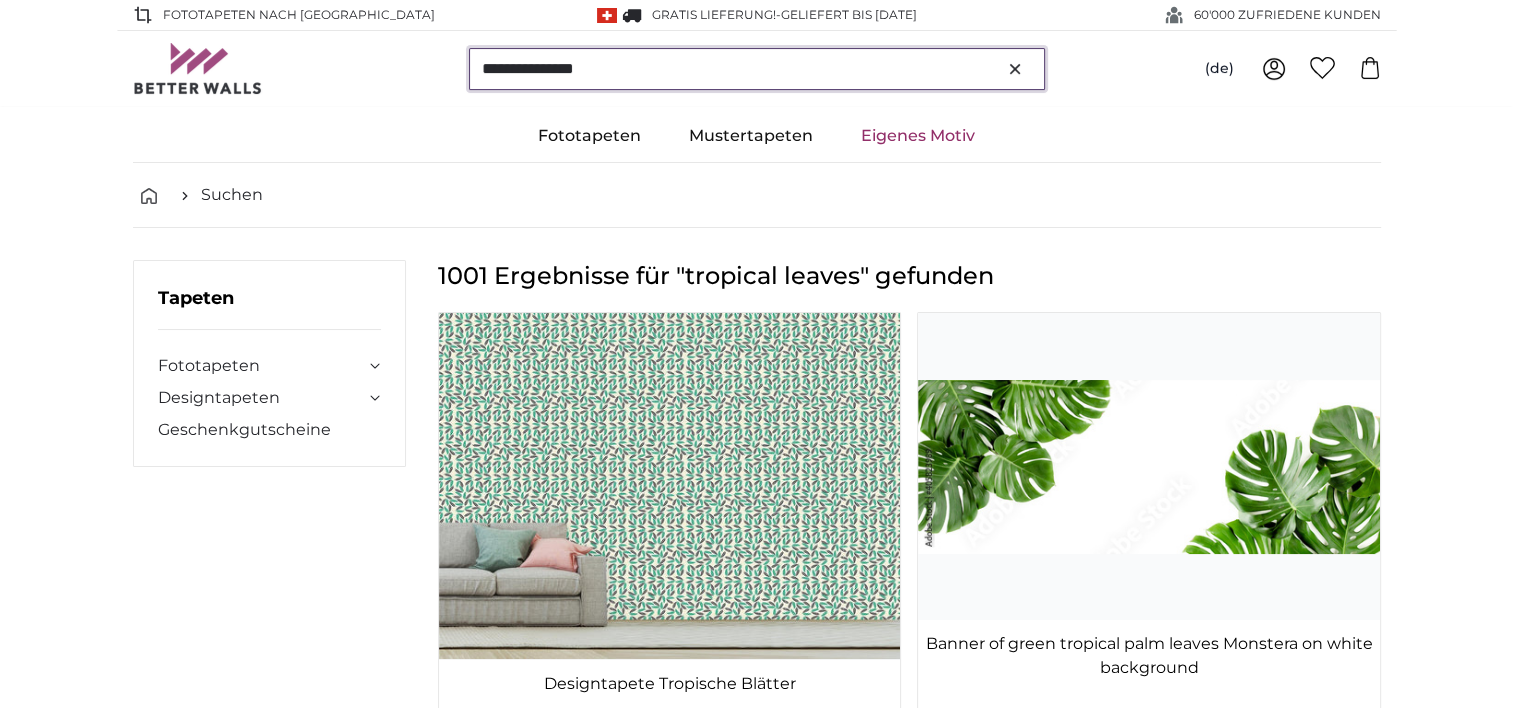 drag, startPoint x: 606, startPoint y: 75, endPoint x: 255, endPoint y: 41, distance: 352.64288 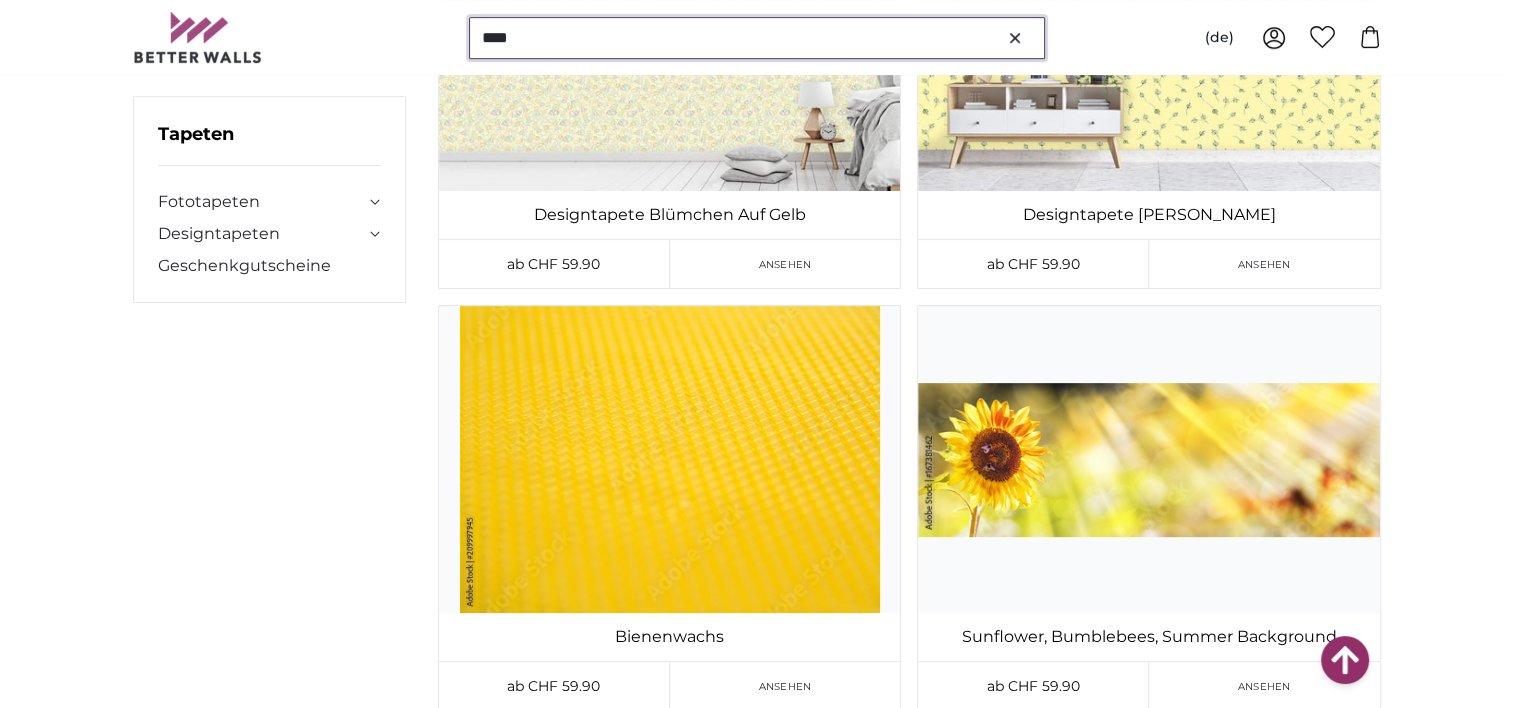 scroll, scrollTop: 8388, scrollLeft: 0, axis: vertical 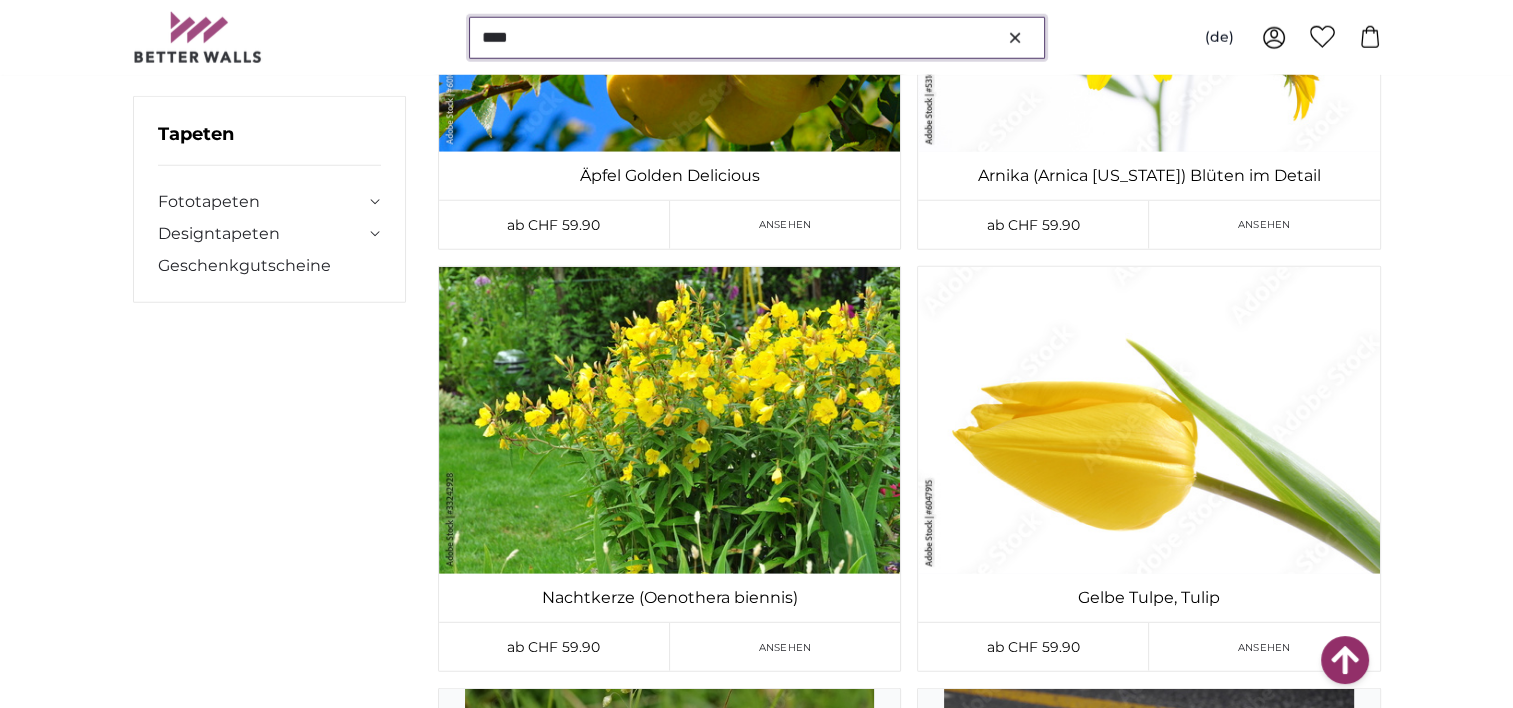 click on "****" at bounding box center [757, 38] 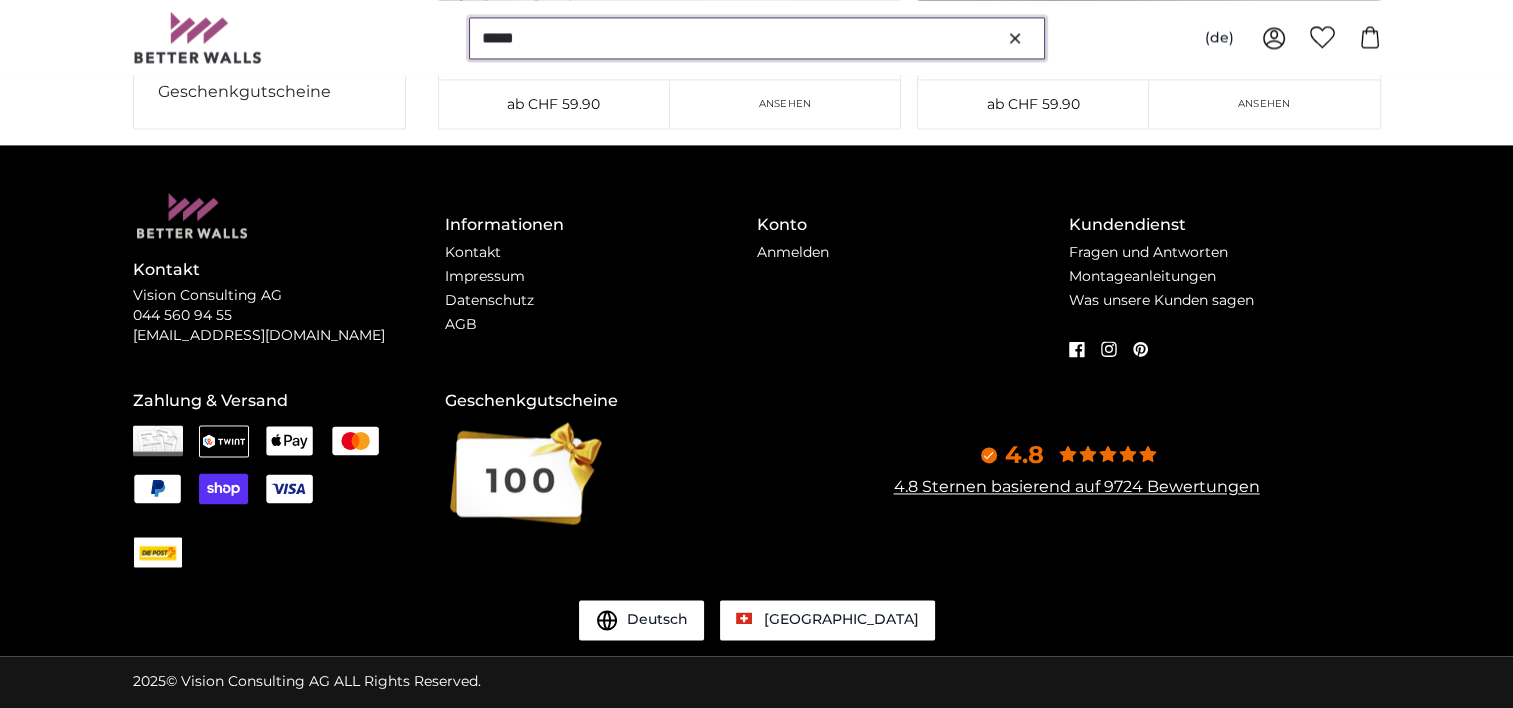 scroll, scrollTop: 0, scrollLeft: 0, axis: both 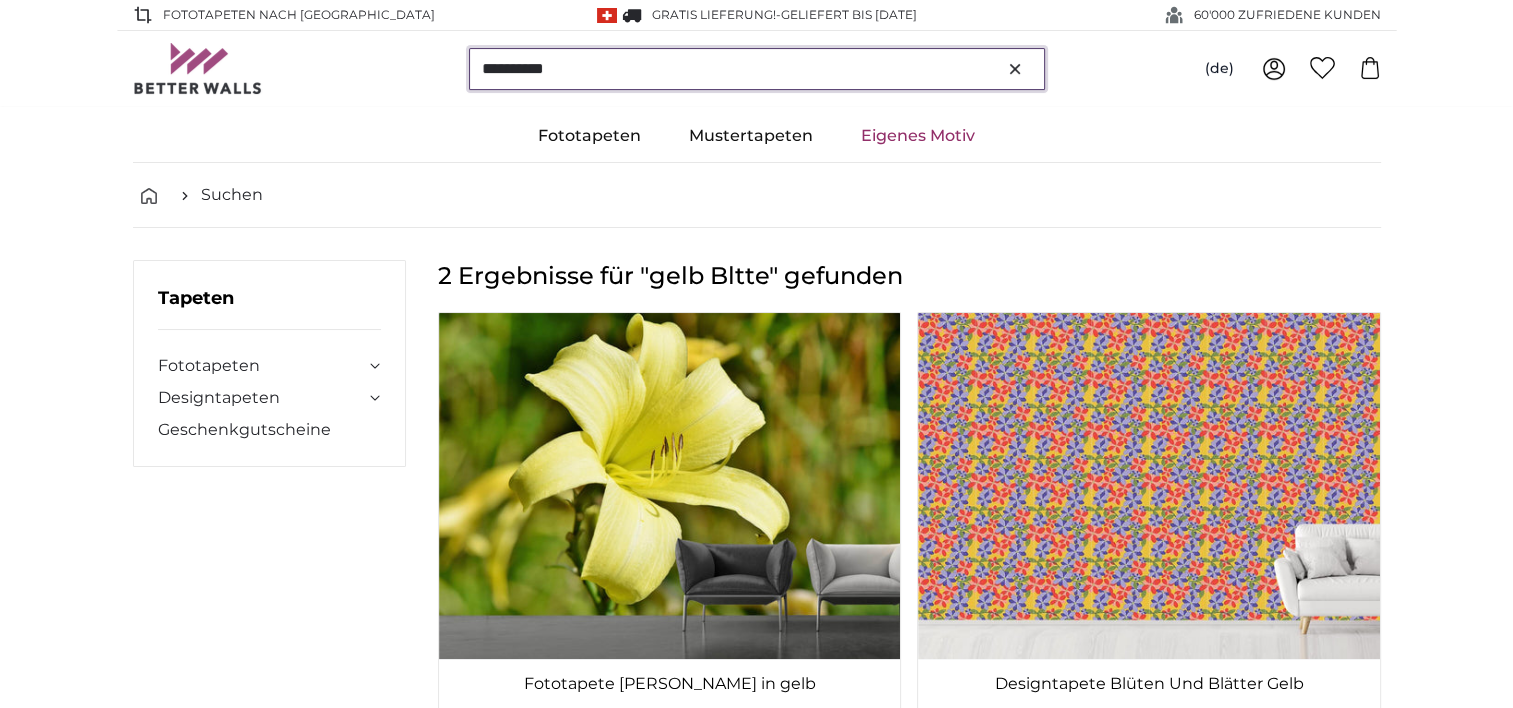 click on "**********" at bounding box center [757, 69] 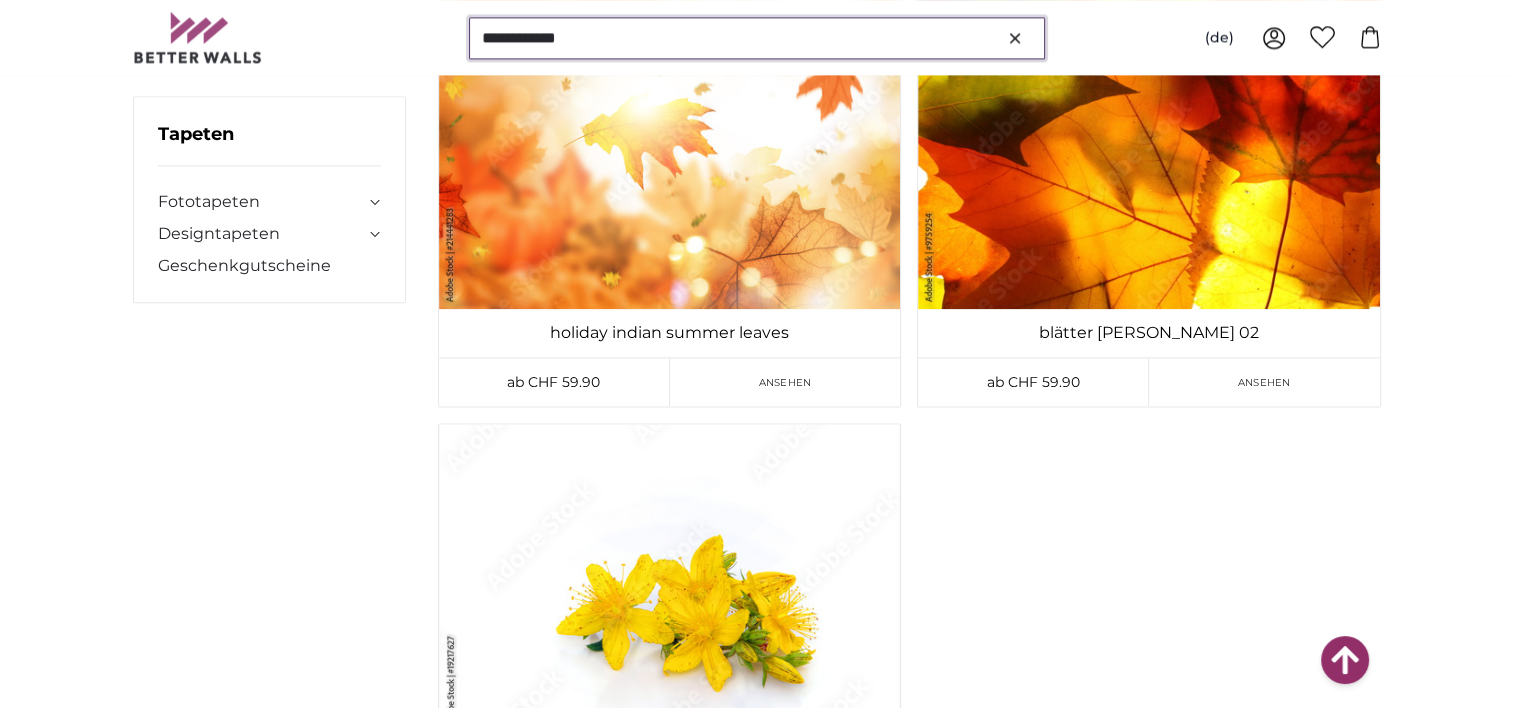 scroll, scrollTop: 2523, scrollLeft: 0, axis: vertical 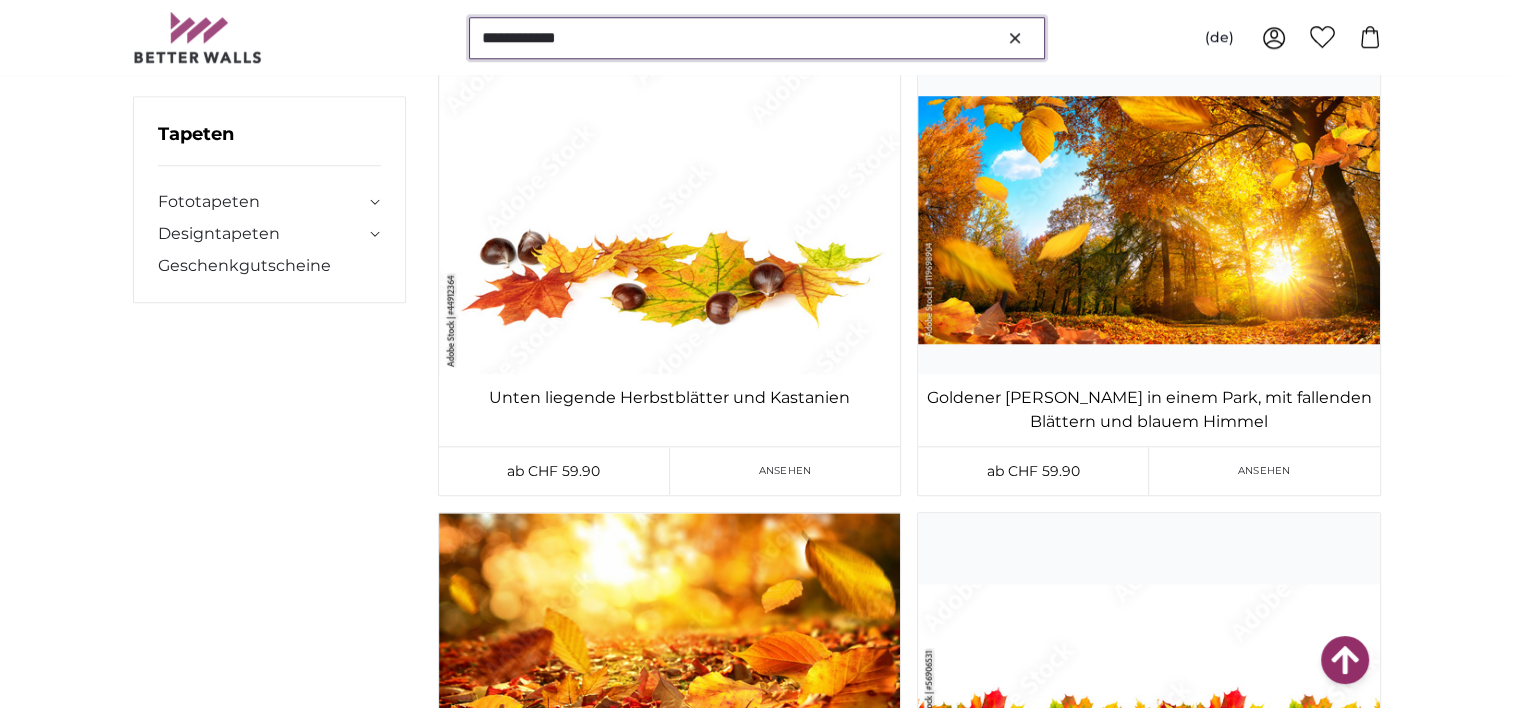 drag, startPoint x: 612, startPoint y: 42, endPoint x: 184, endPoint y: -100, distance: 450.94122 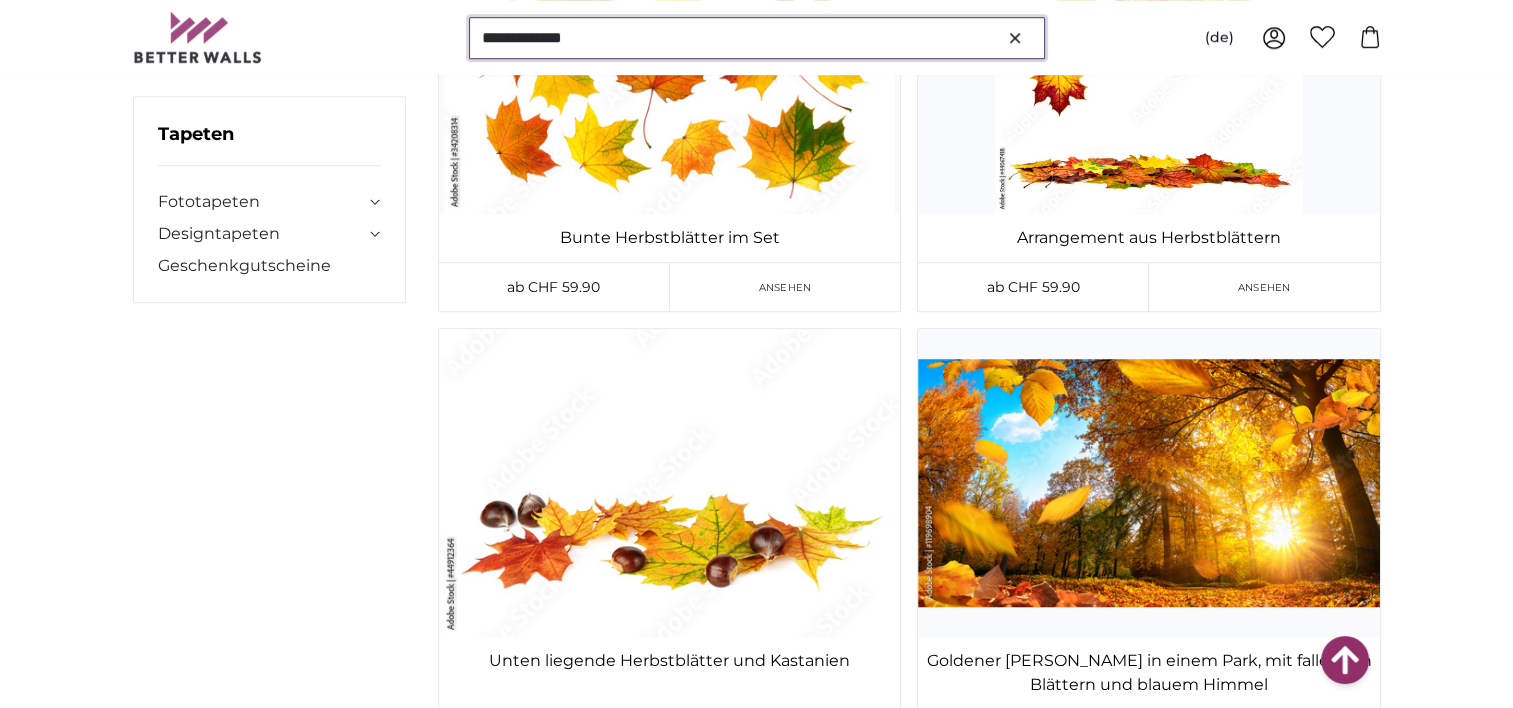 scroll, scrollTop: 0, scrollLeft: 0, axis: both 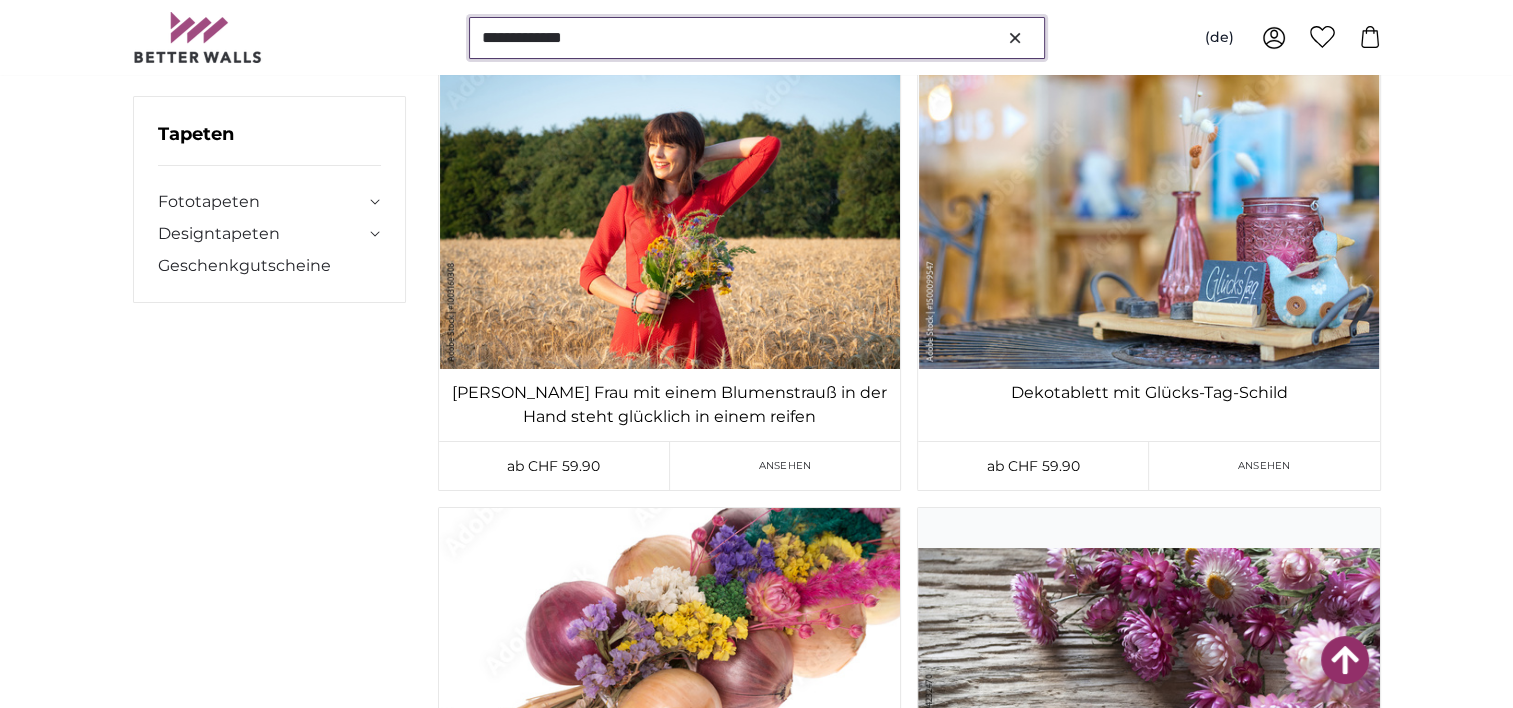 click on "**********" at bounding box center [757, 38] 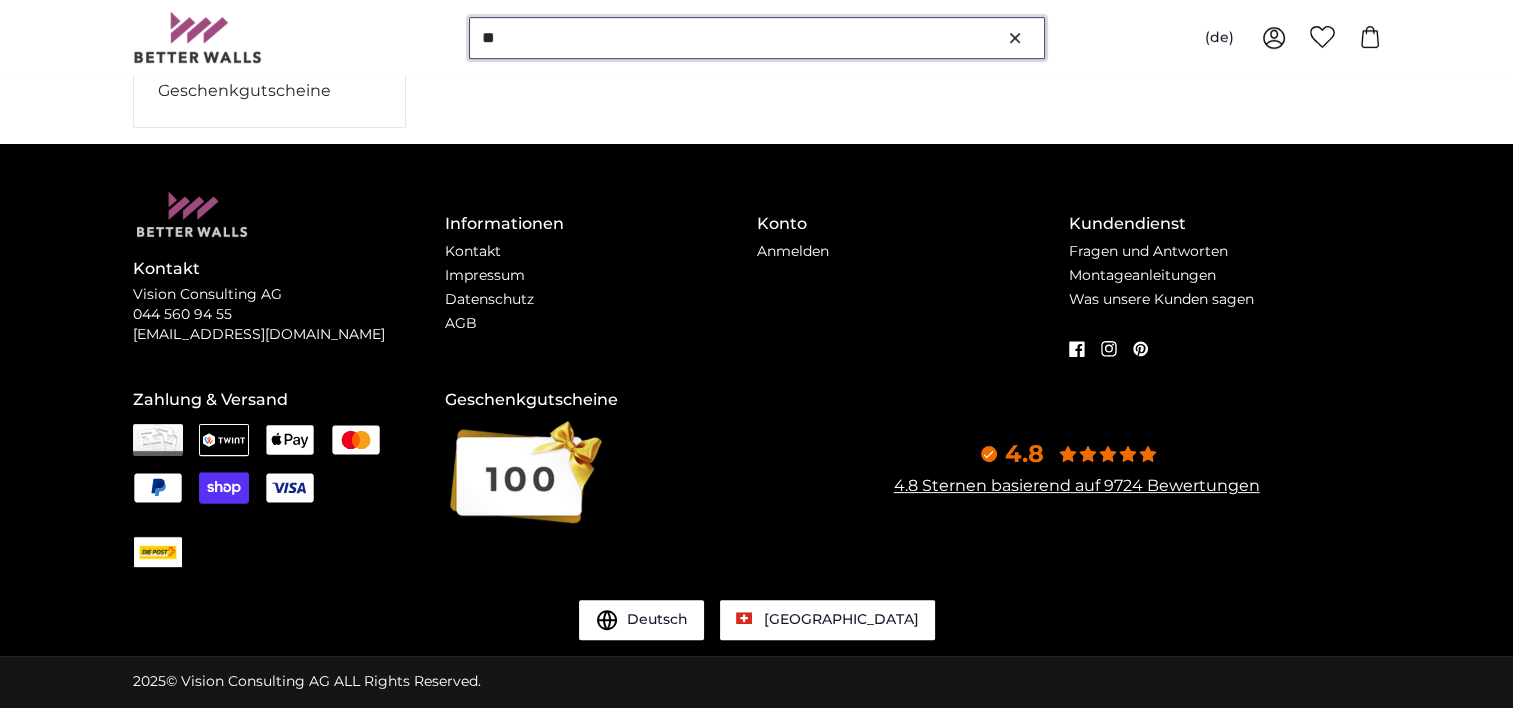 scroll, scrollTop: 0, scrollLeft: 0, axis: both 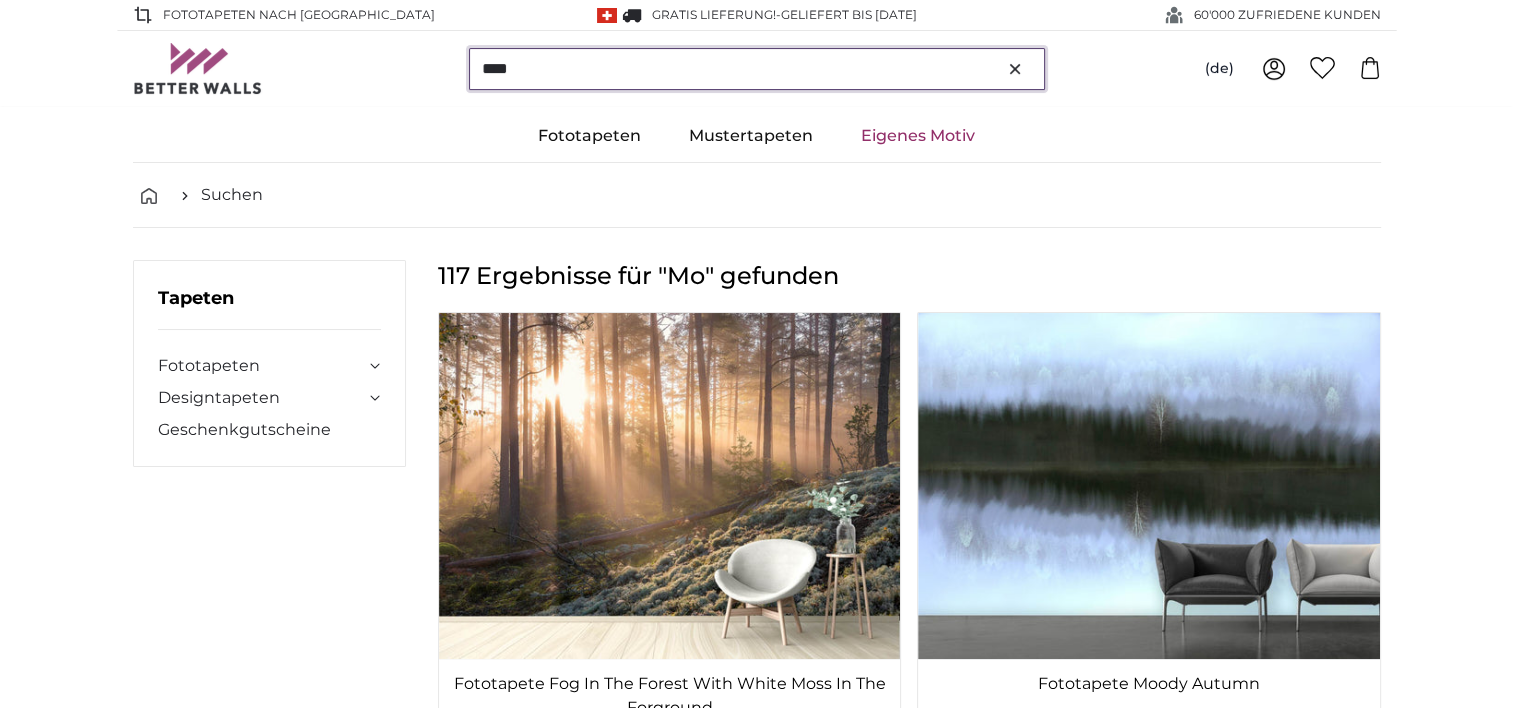 type on "****" 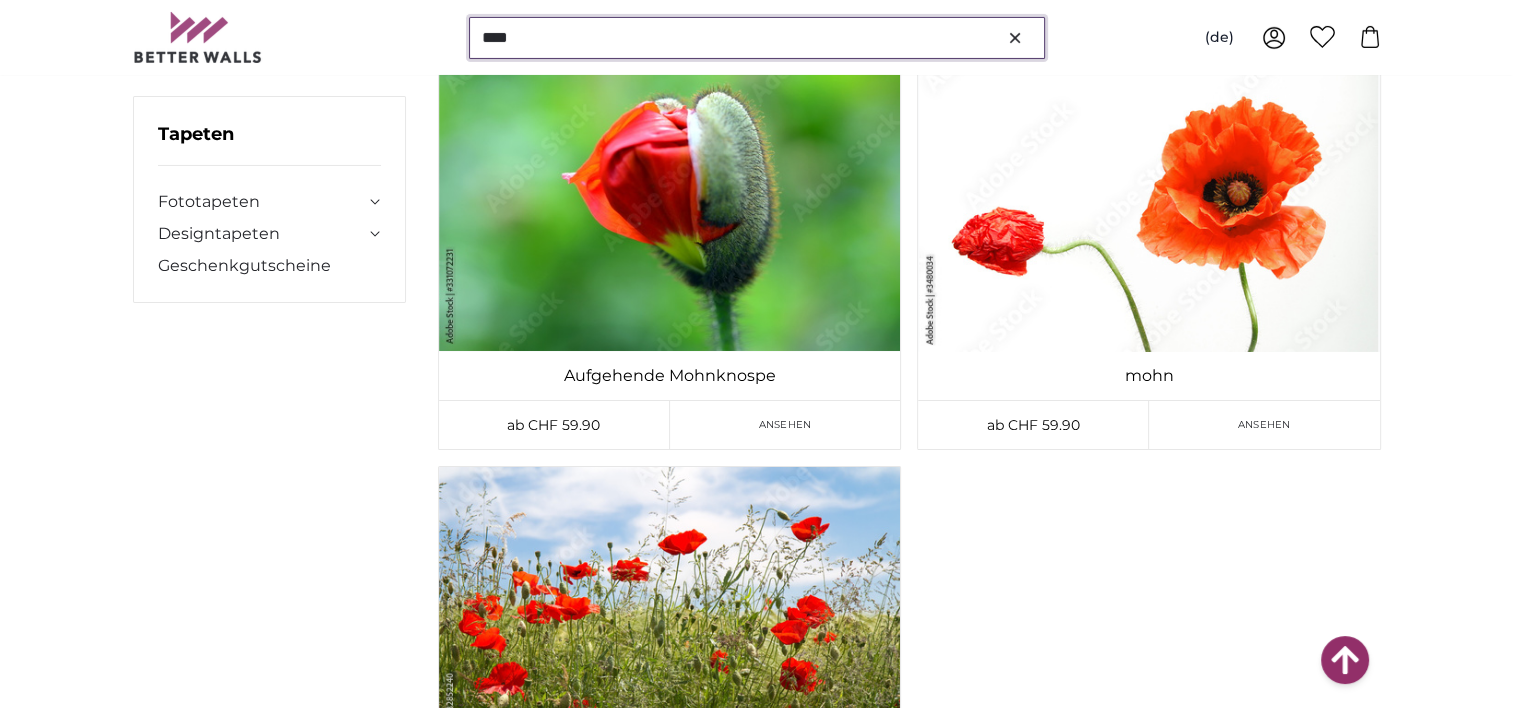 scroll, scrollTop: 22733, scrollLeft: 0, axis: vertical 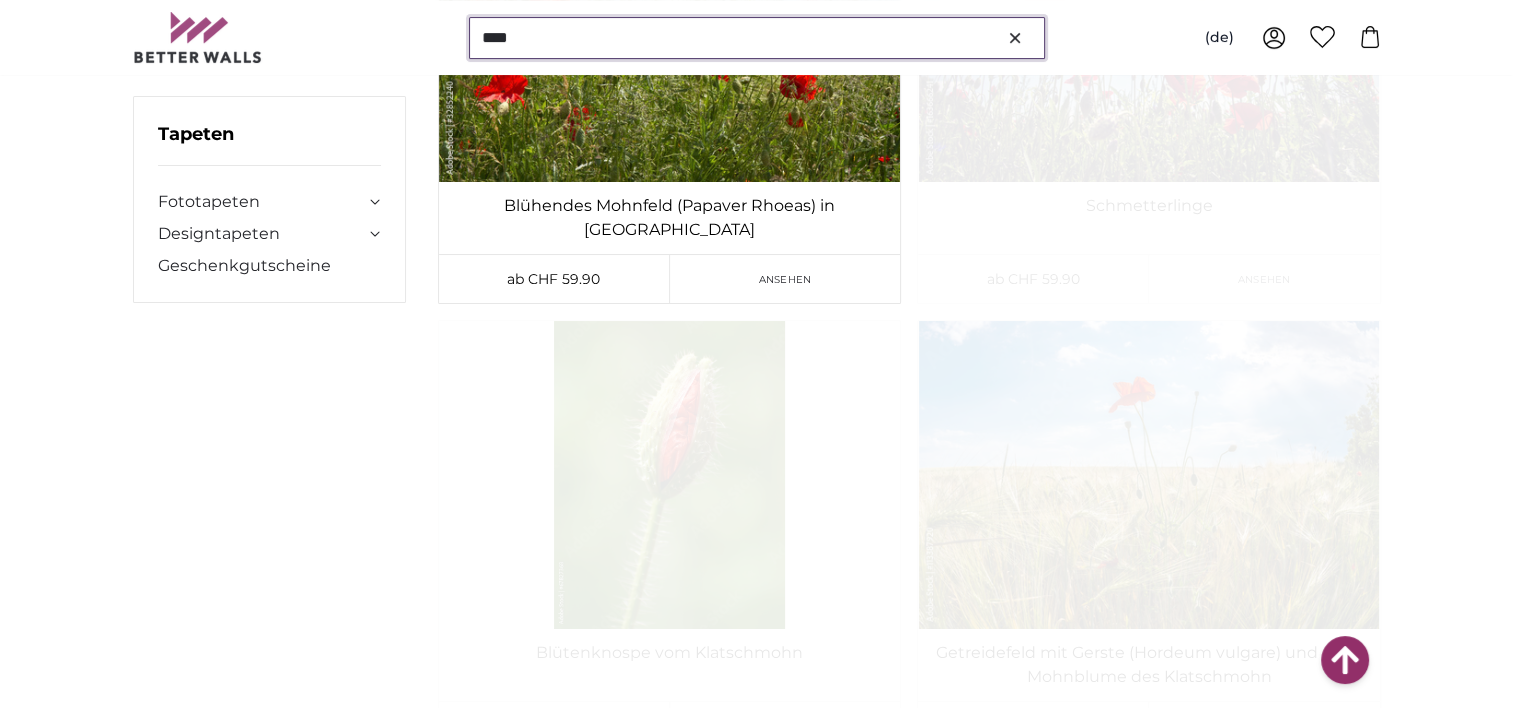 drag, startPoint x: 550, startPoint y: 40, endPoint x: 468, endPoint y: 29, distance: 82.73451 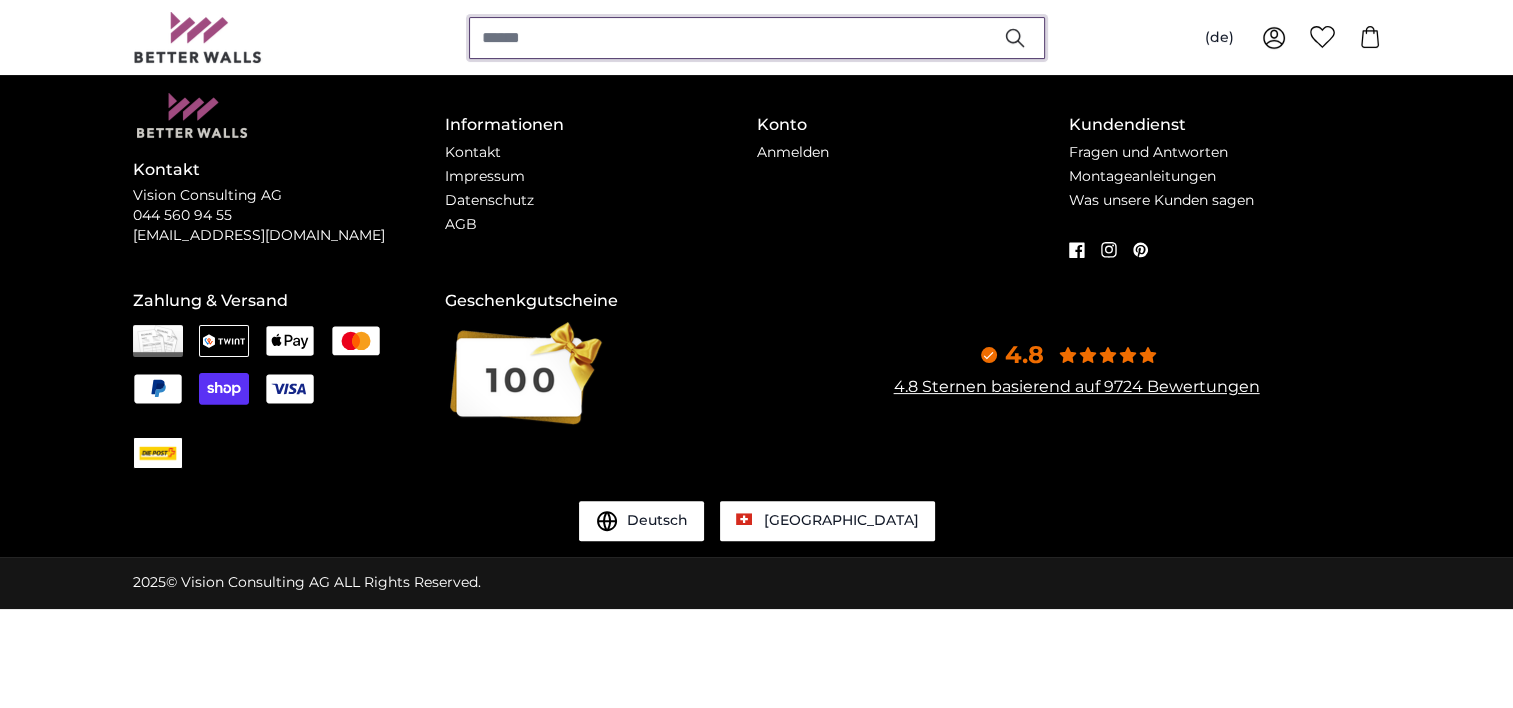 scroll, scrollTop: 335, scrollLeft: 0, axis: vertical 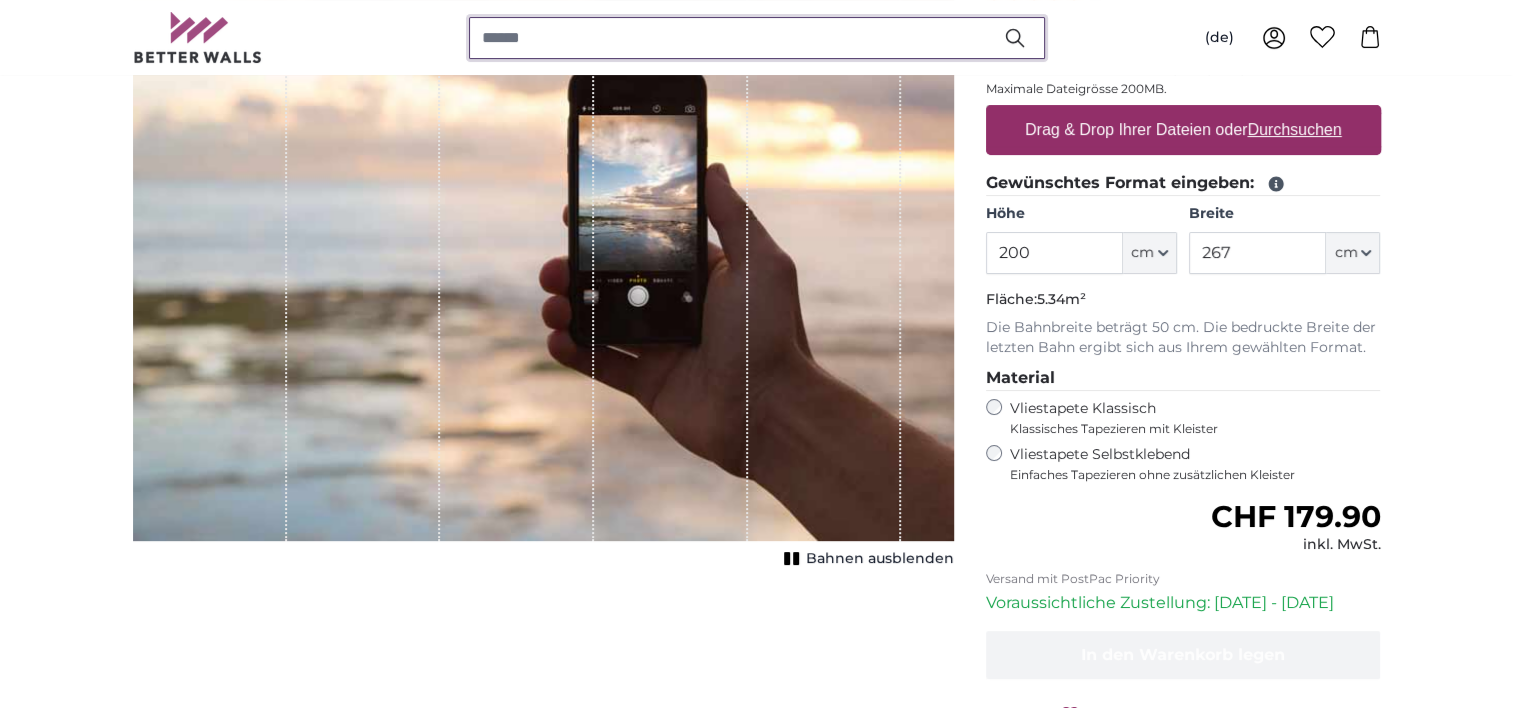 click at bounding box center (757, 38) 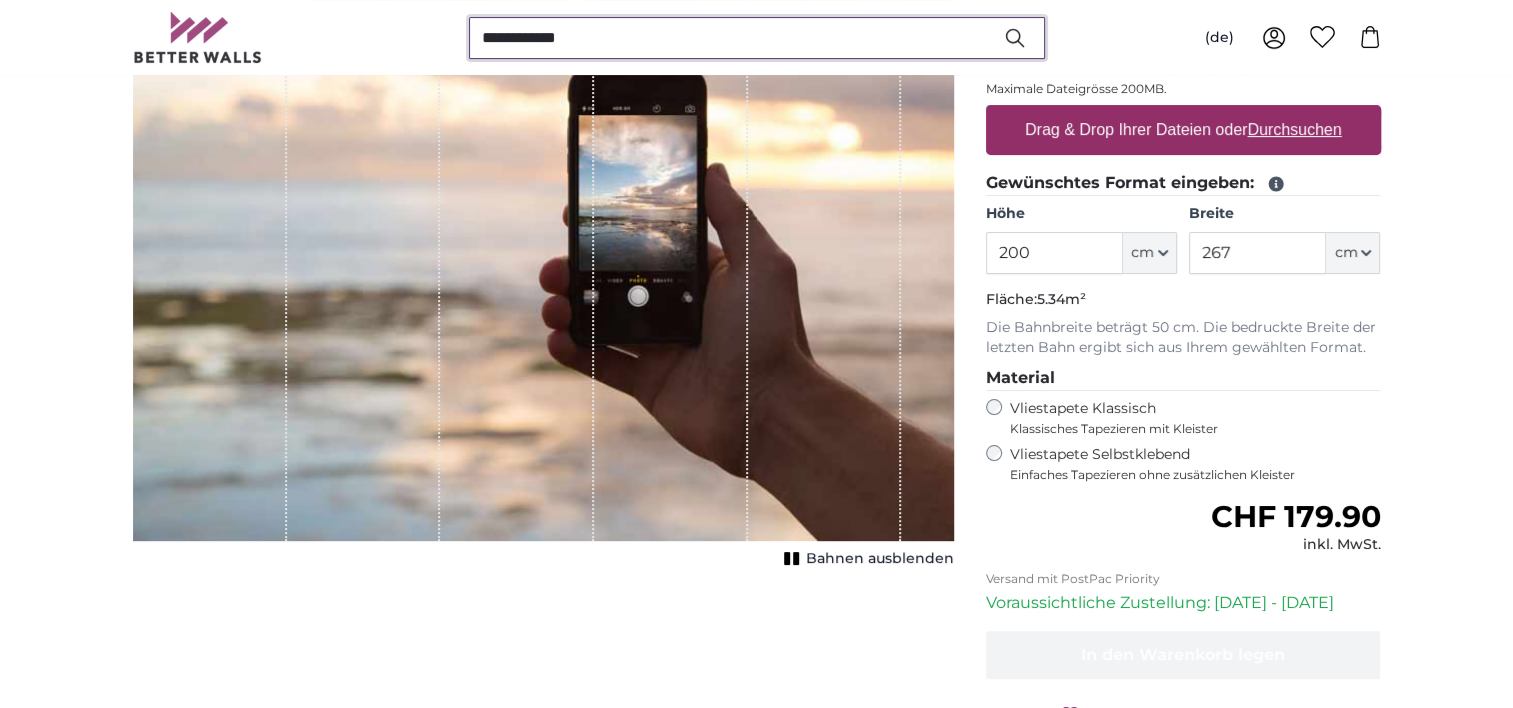 scroll, scrollTop: 2936, scrollLeft: 0, axis: vertical 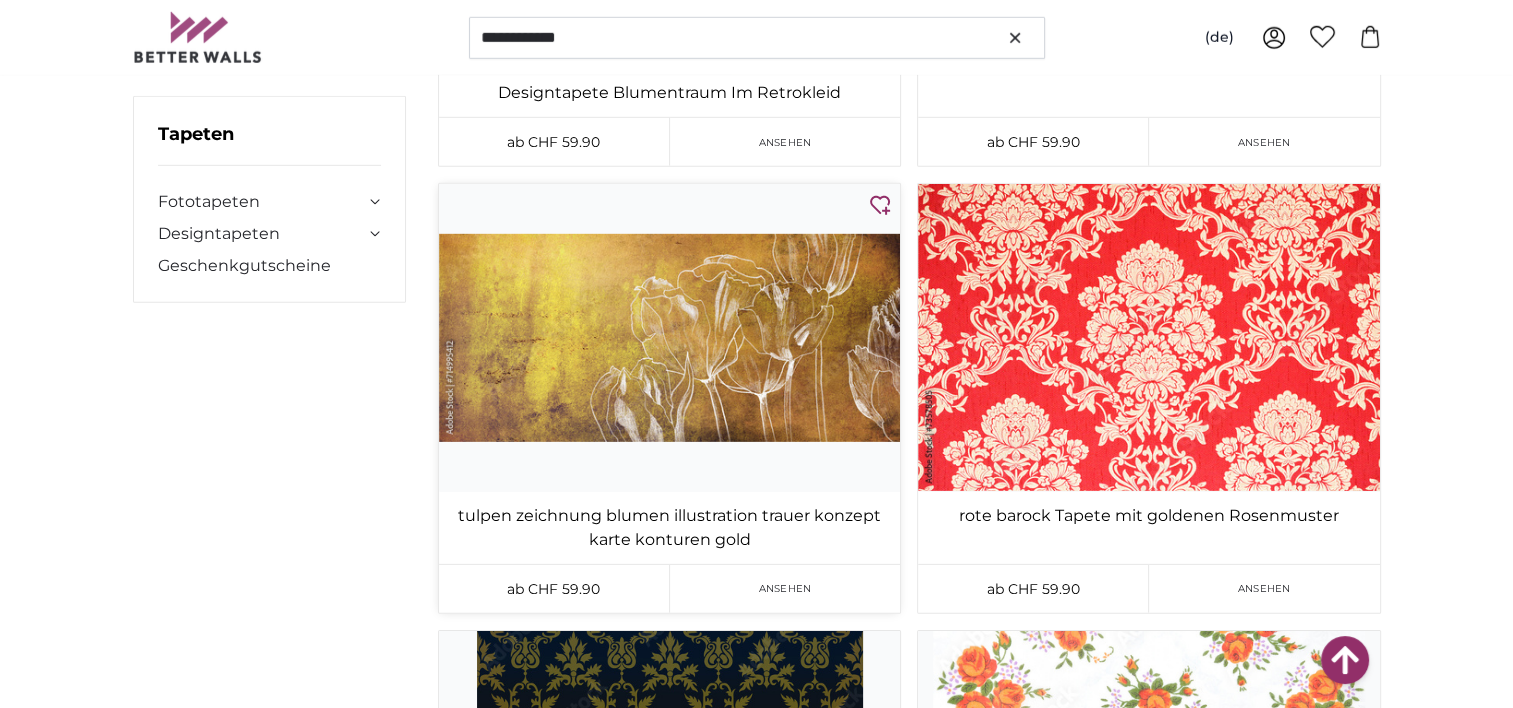 click 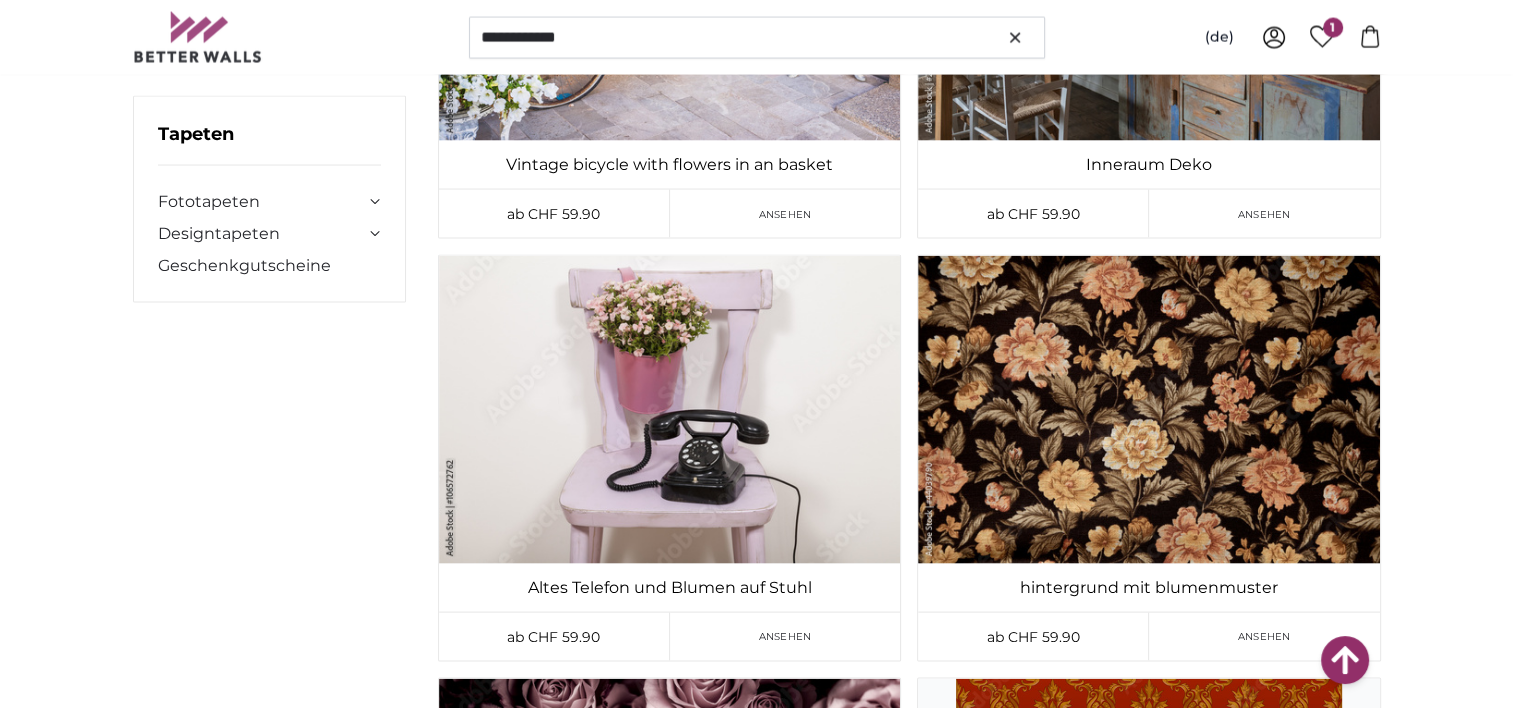 scroll, scrollTop: 11476, scrollLeft: 0, axis: vertical 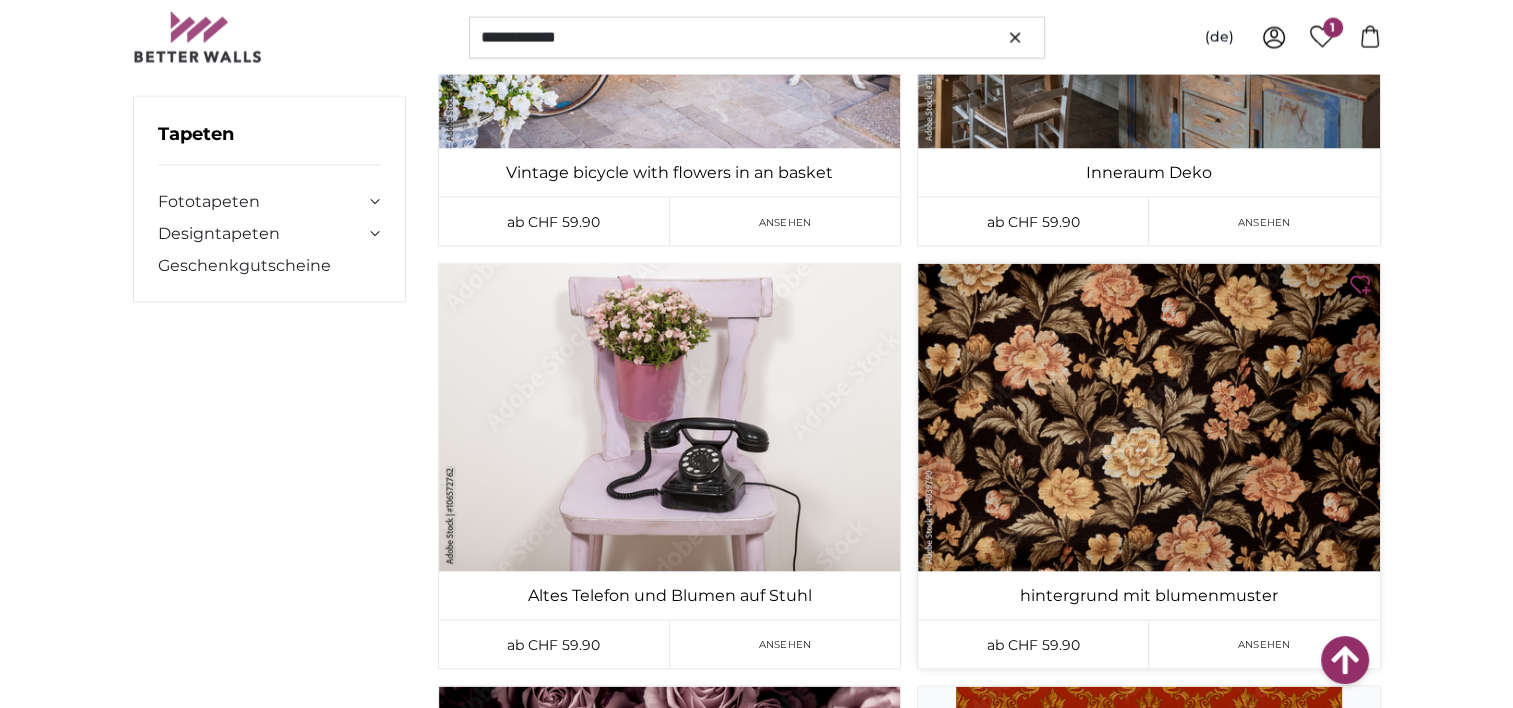 click 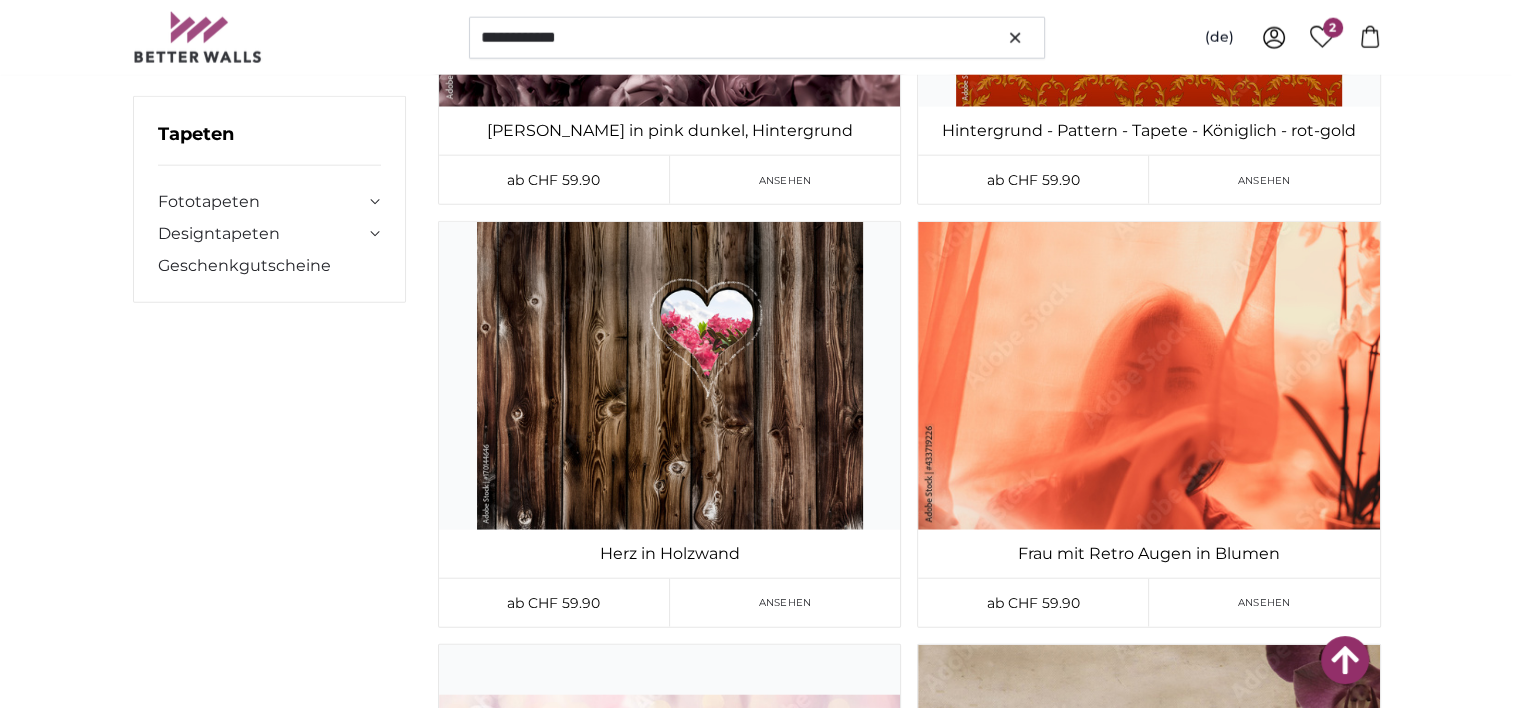 scroll, scrollTop: 12368, scrollLeft: 0, axis: vertical 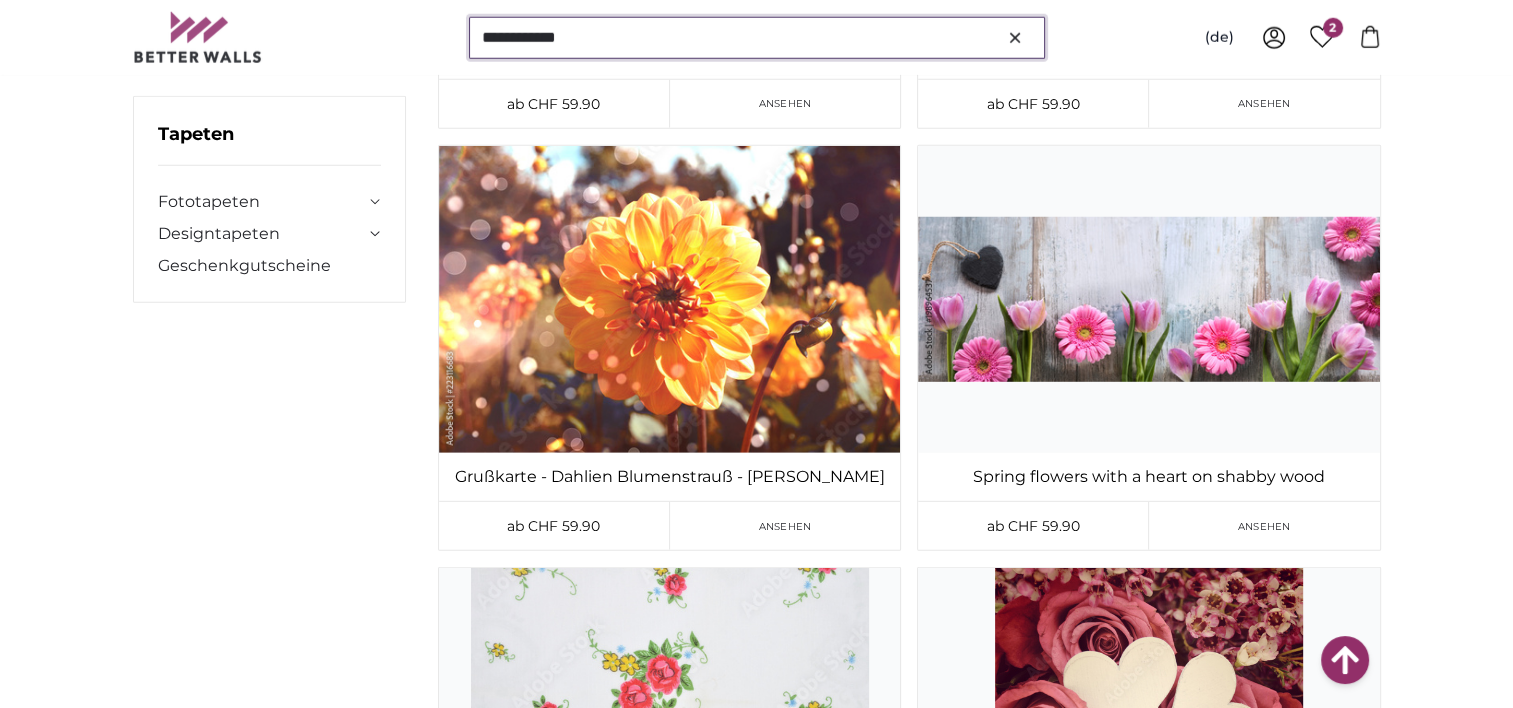 drag, startPoint x: 608, startPoint y: 20, endPoint x: 168, endPoint y: -104, distance: 457.13892 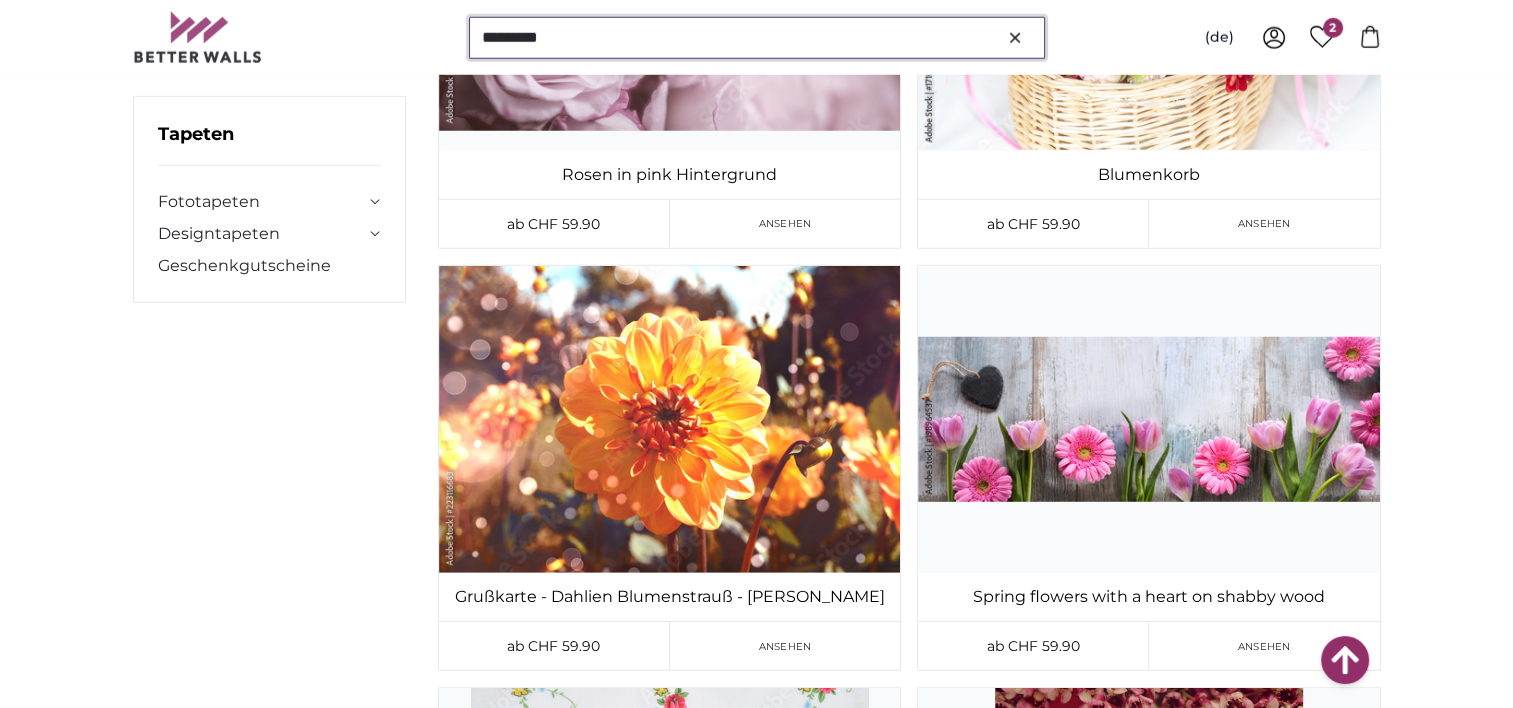 scroll, scrollTop: 0, scrollLeft: 0, axis: both 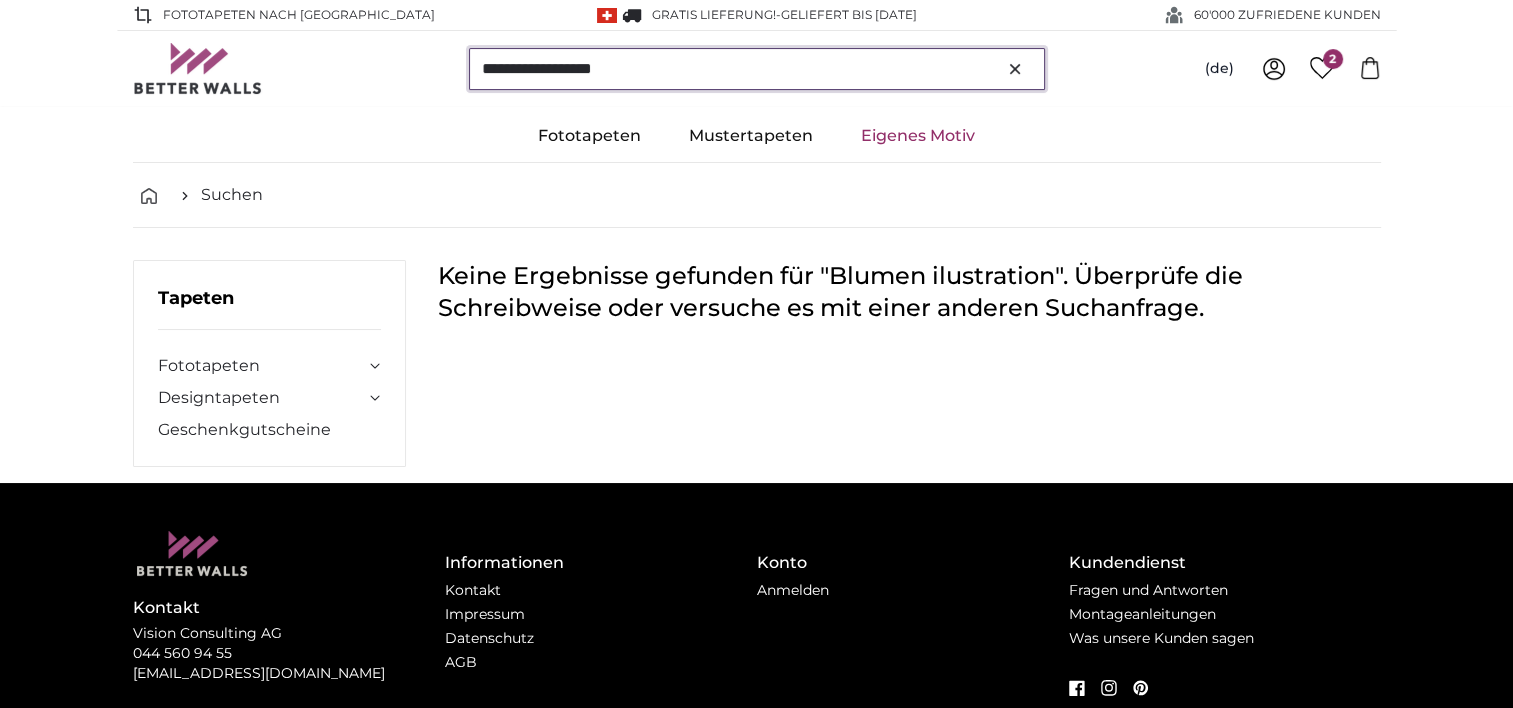 click on "**********" at bounding box center [757, 69] 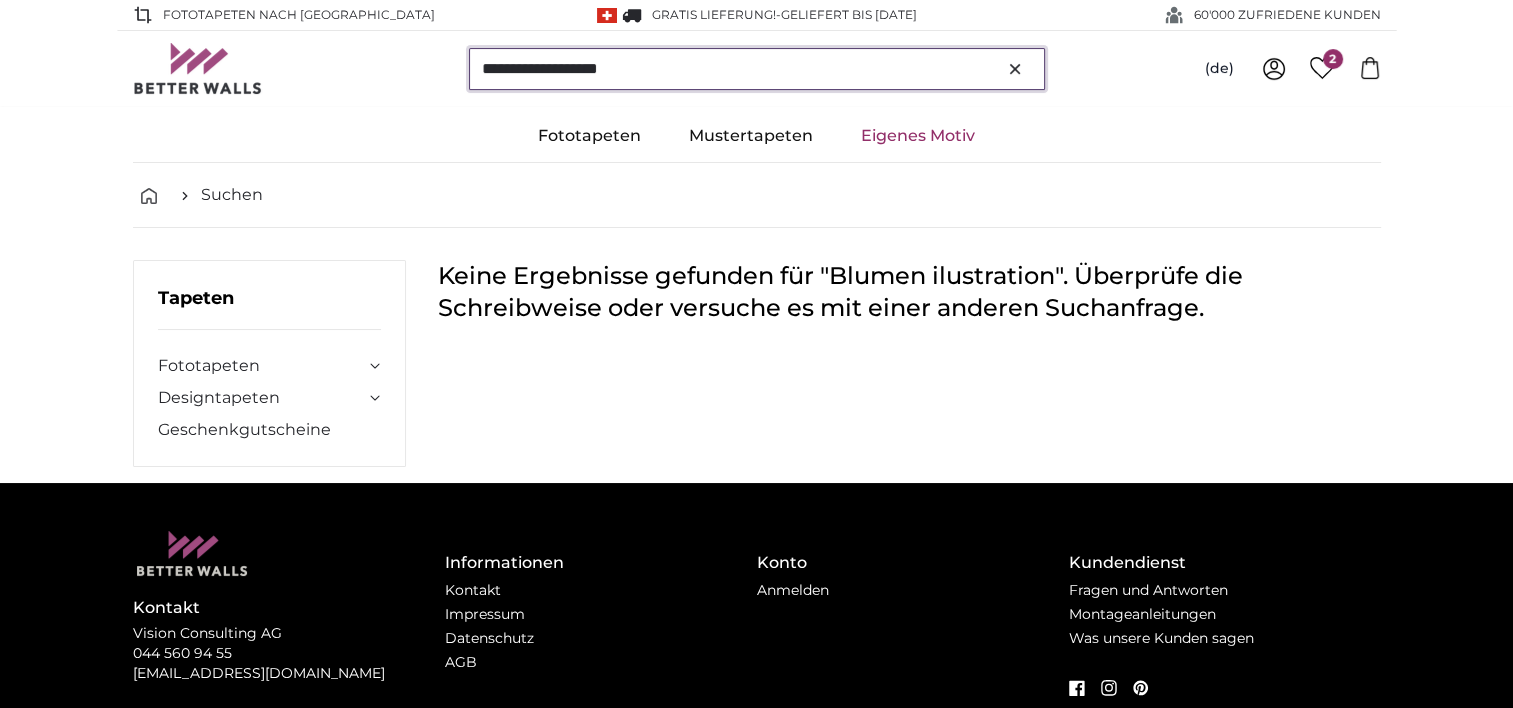type on "**********" 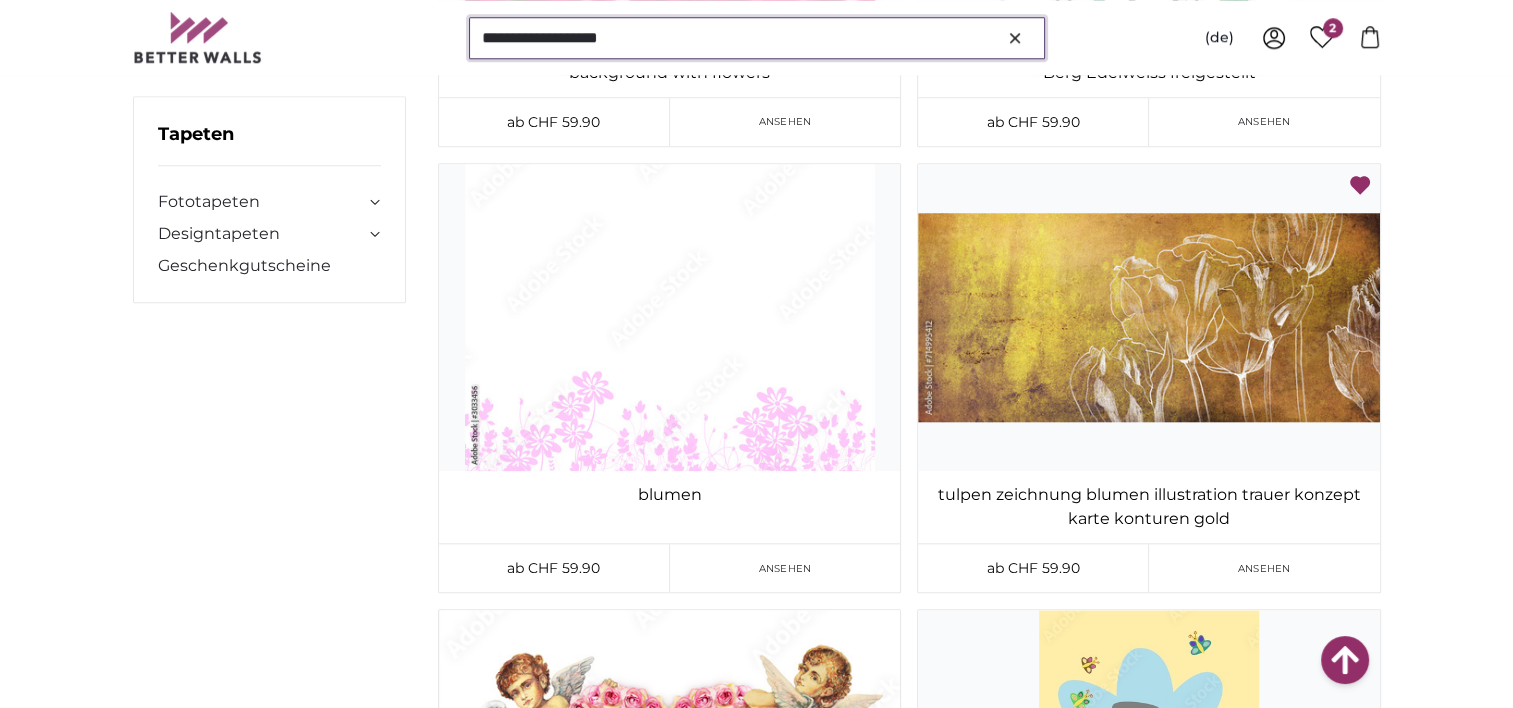 scroll, scrollTop: 1943, scrollLeft: 0, axis: vertical 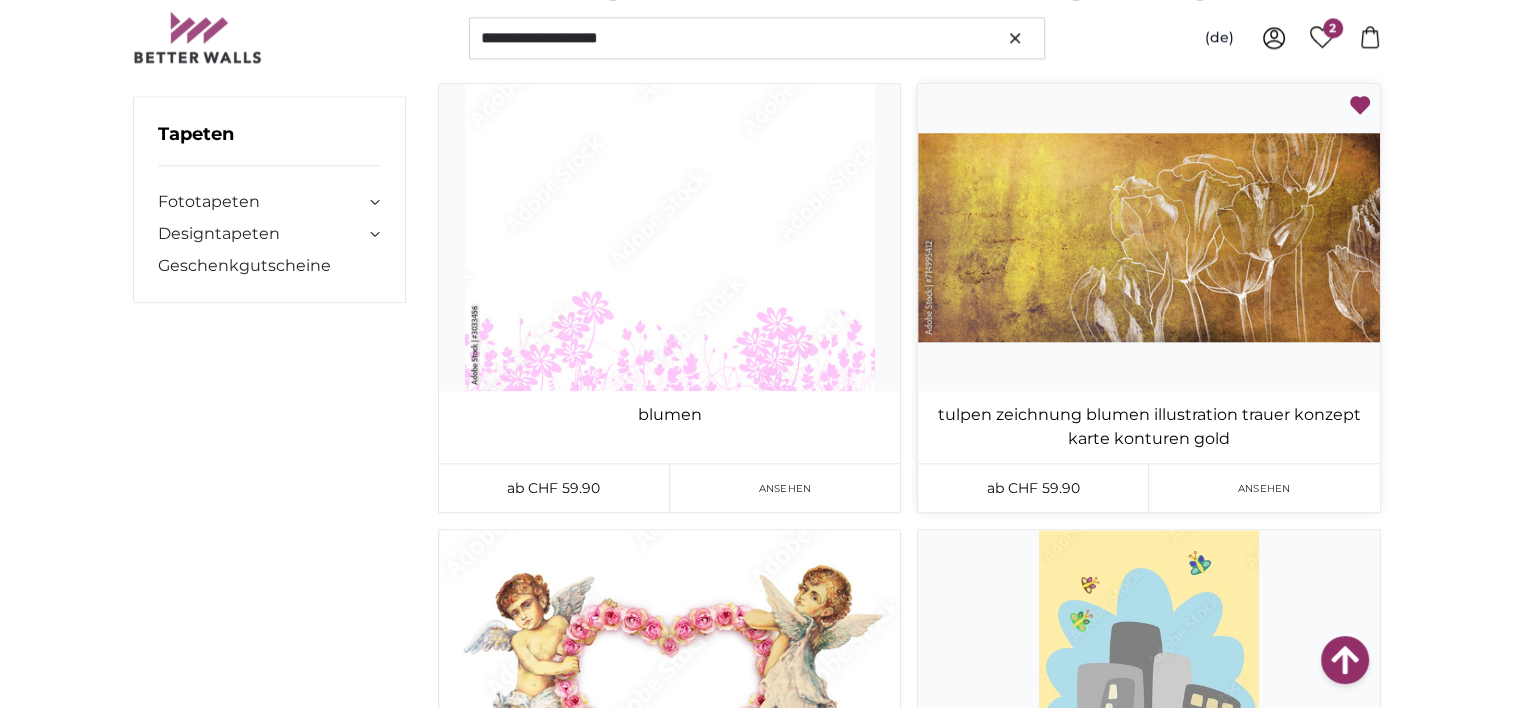 click on "Ansehen" at bounding box center (1264, 488) 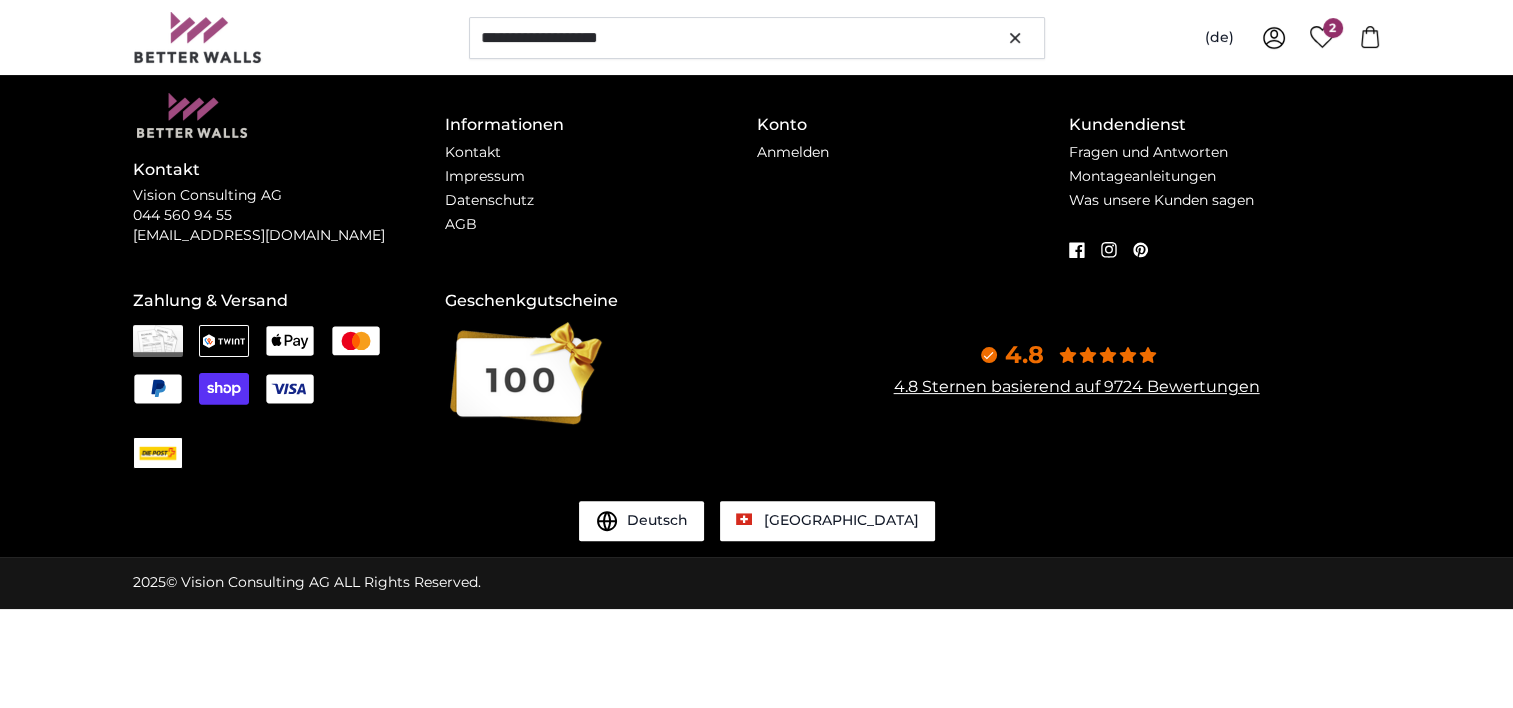 scroll, scrollTop: 0, scrollLeft: 0, axis: both 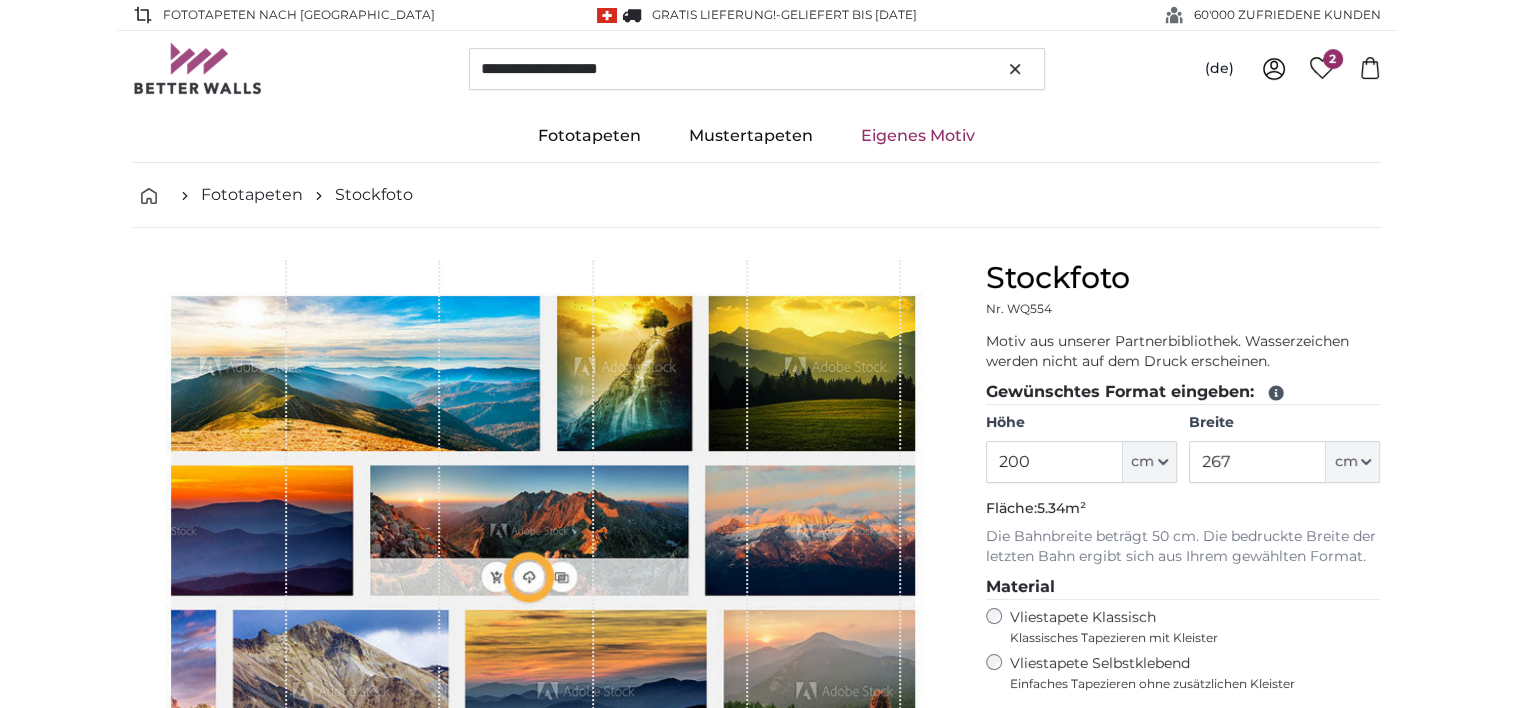 type on "444" 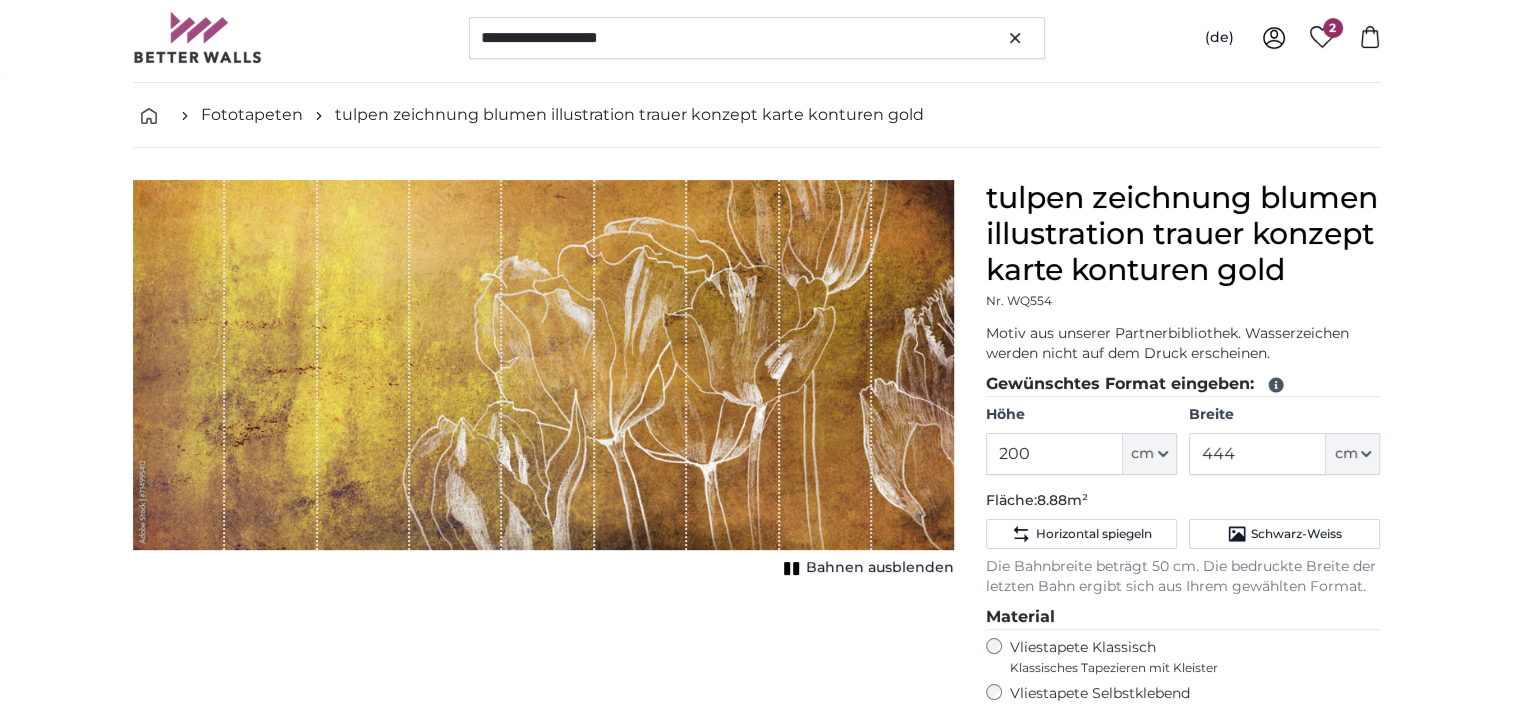 scroll, scrollTop: 44, scrollLeft: 0, axis: vertical 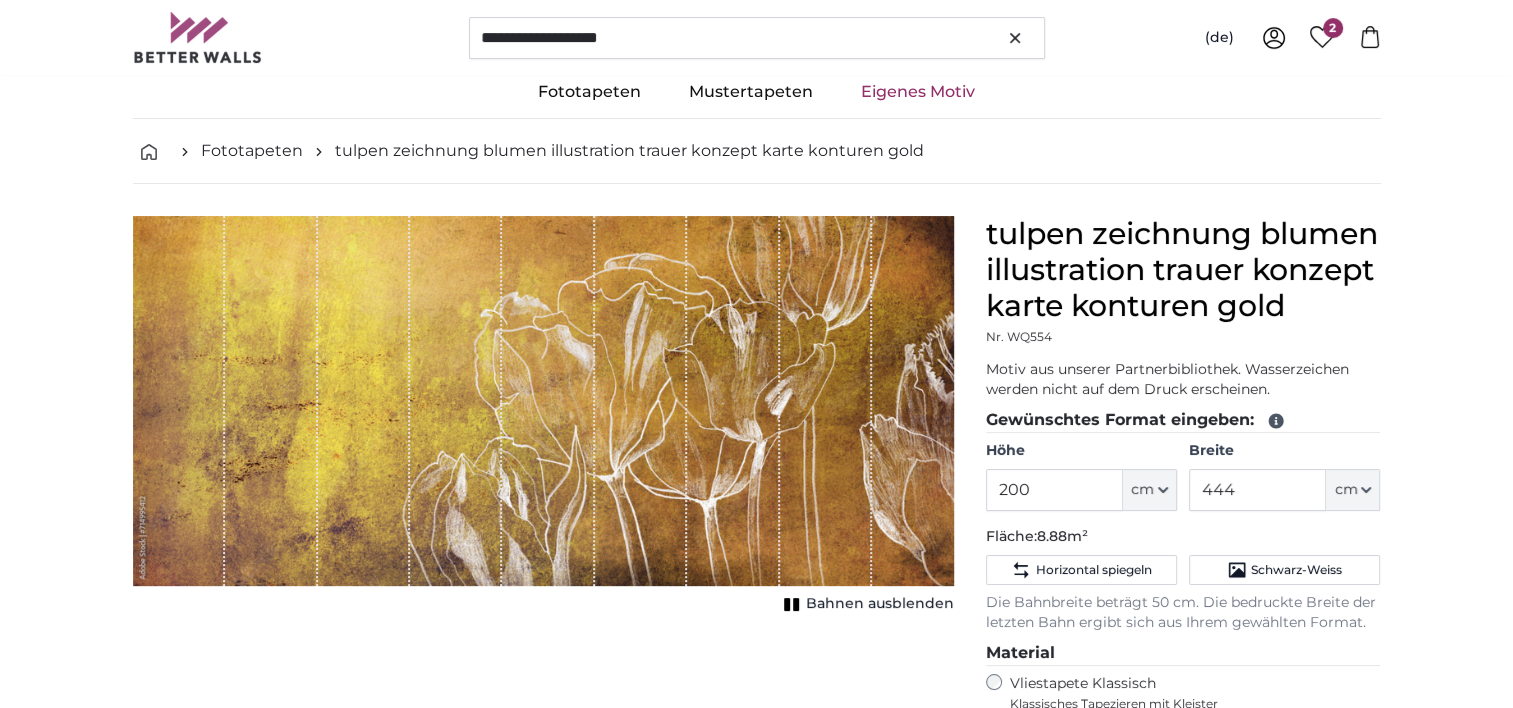 click on "Bahnen ausblenden" at bounding box center (880, 604) 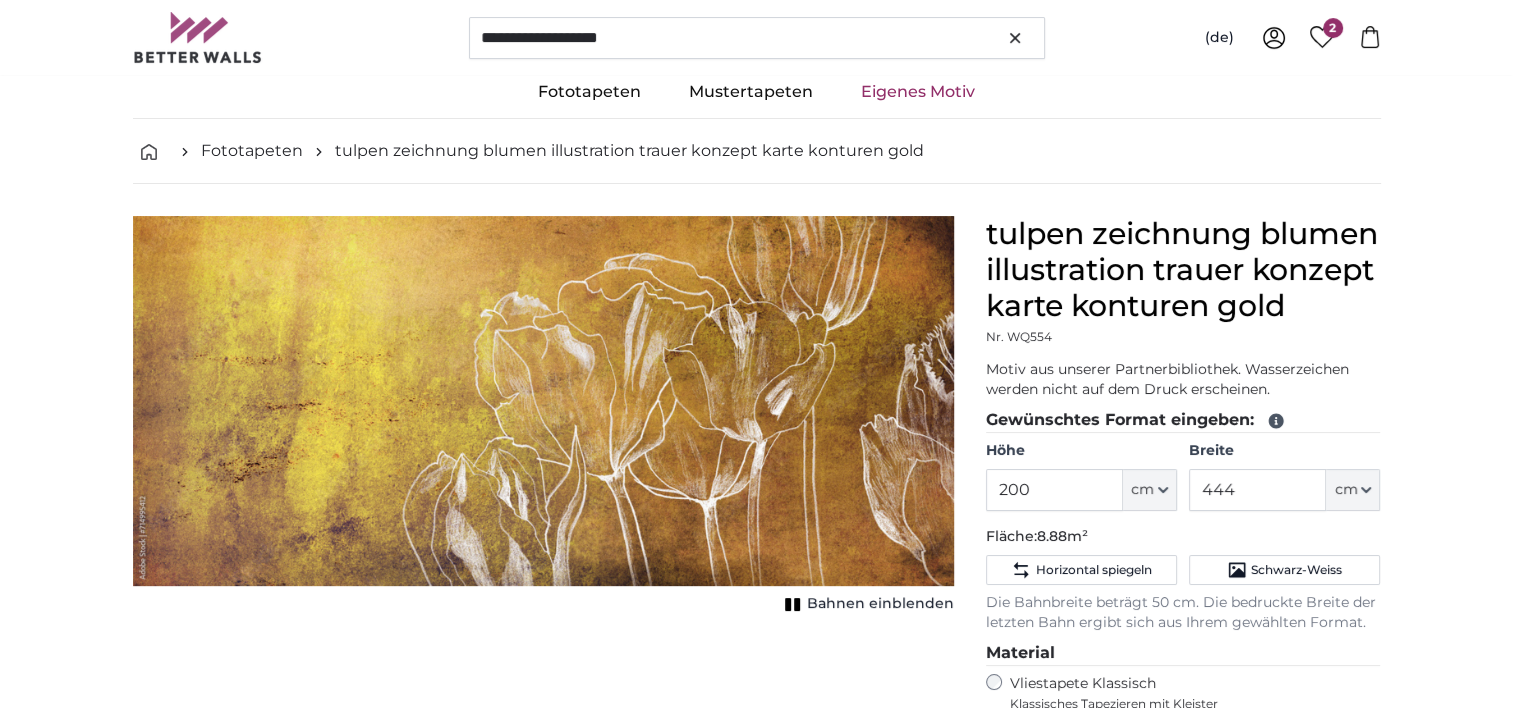 click on "Bahnen einblenden" at bounding box center [880, 604] 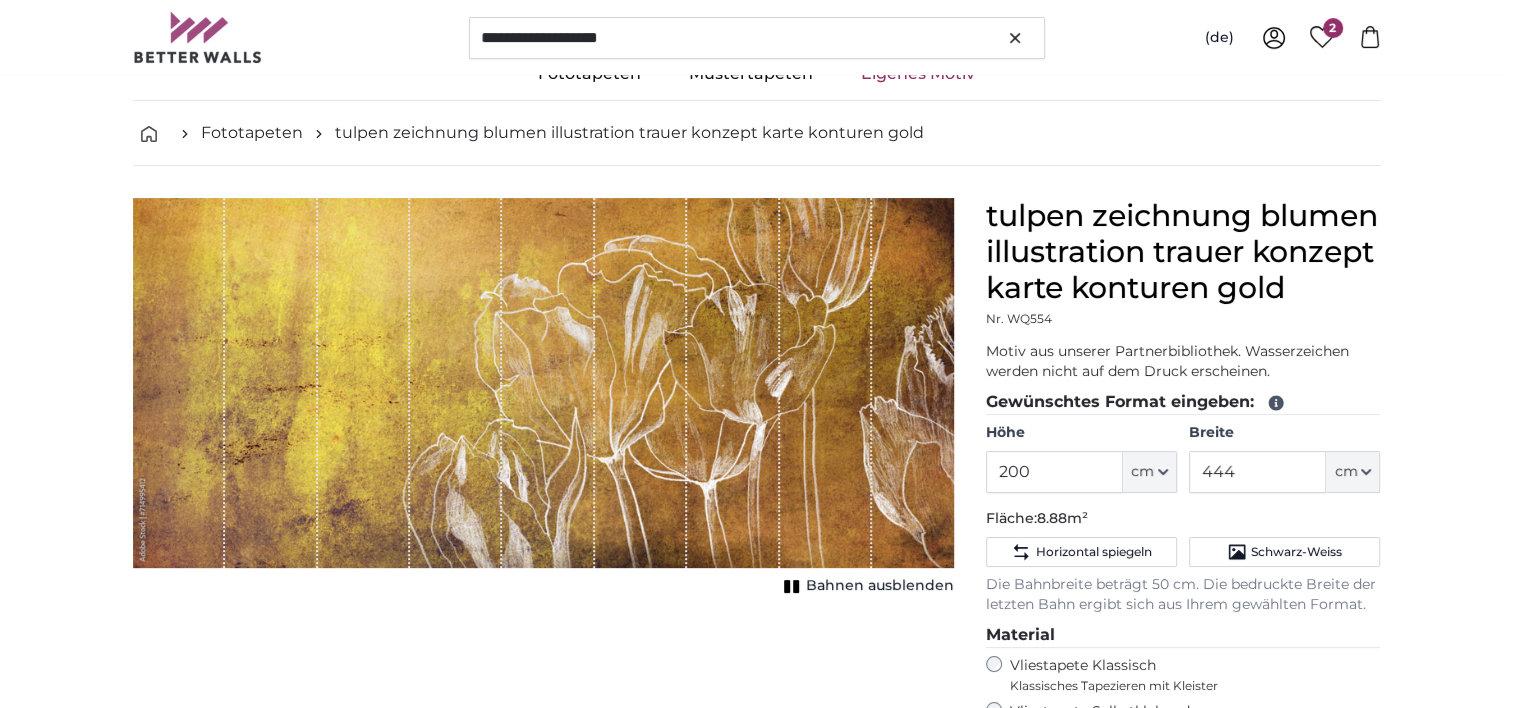 scroll, scrollTop: 64, scrollLeft: 0, axis: vertical 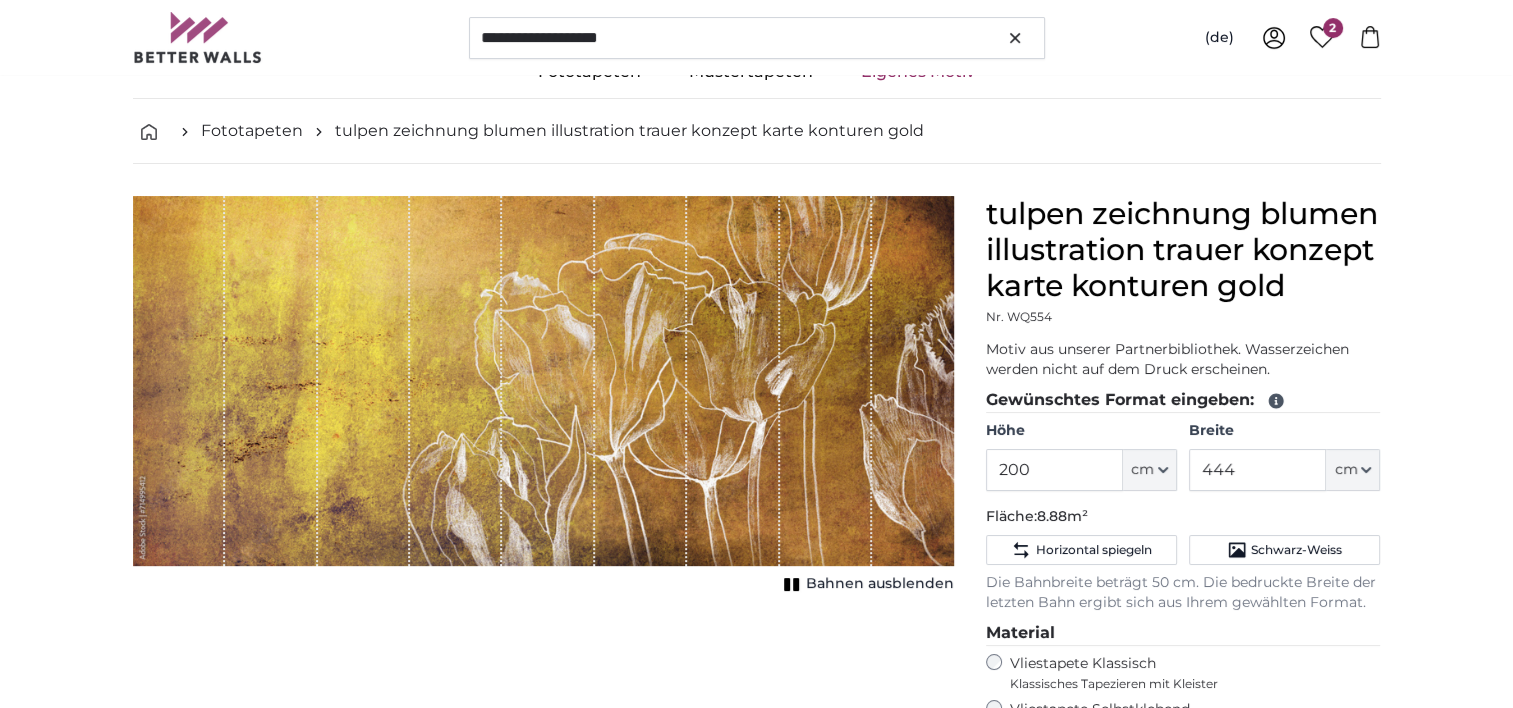 type 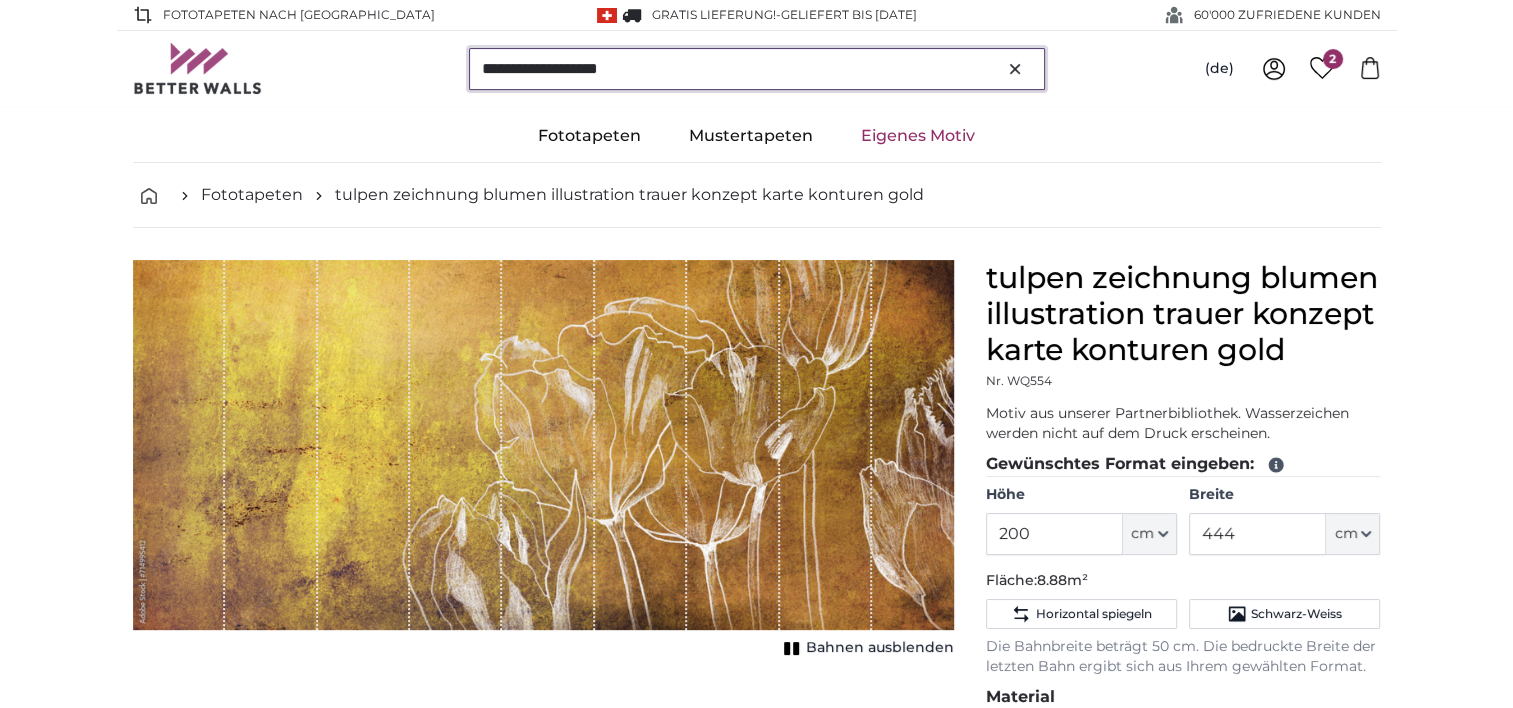 click on "**********" at bounding box center (757, 69) 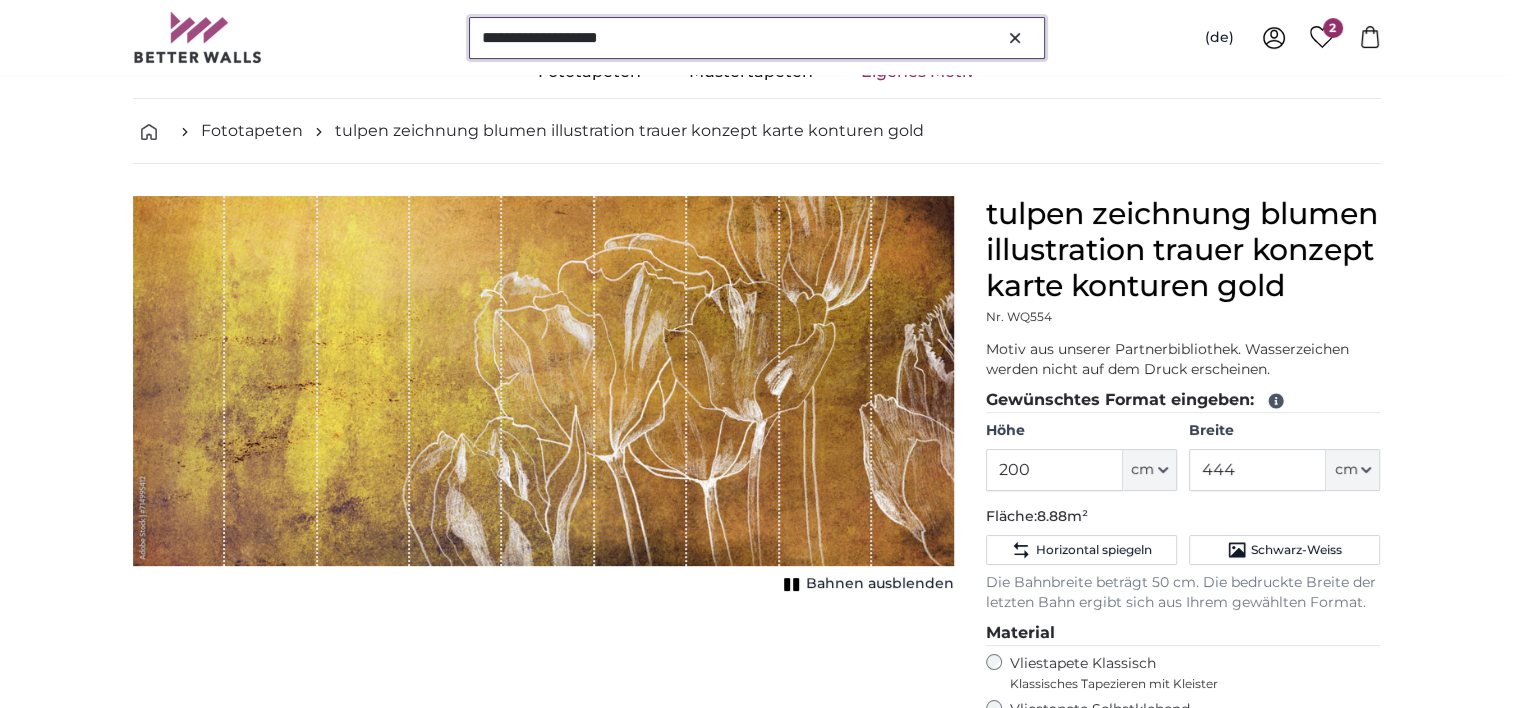 scroll, scrollTop: 0, scrollLeft: 0, axis: both 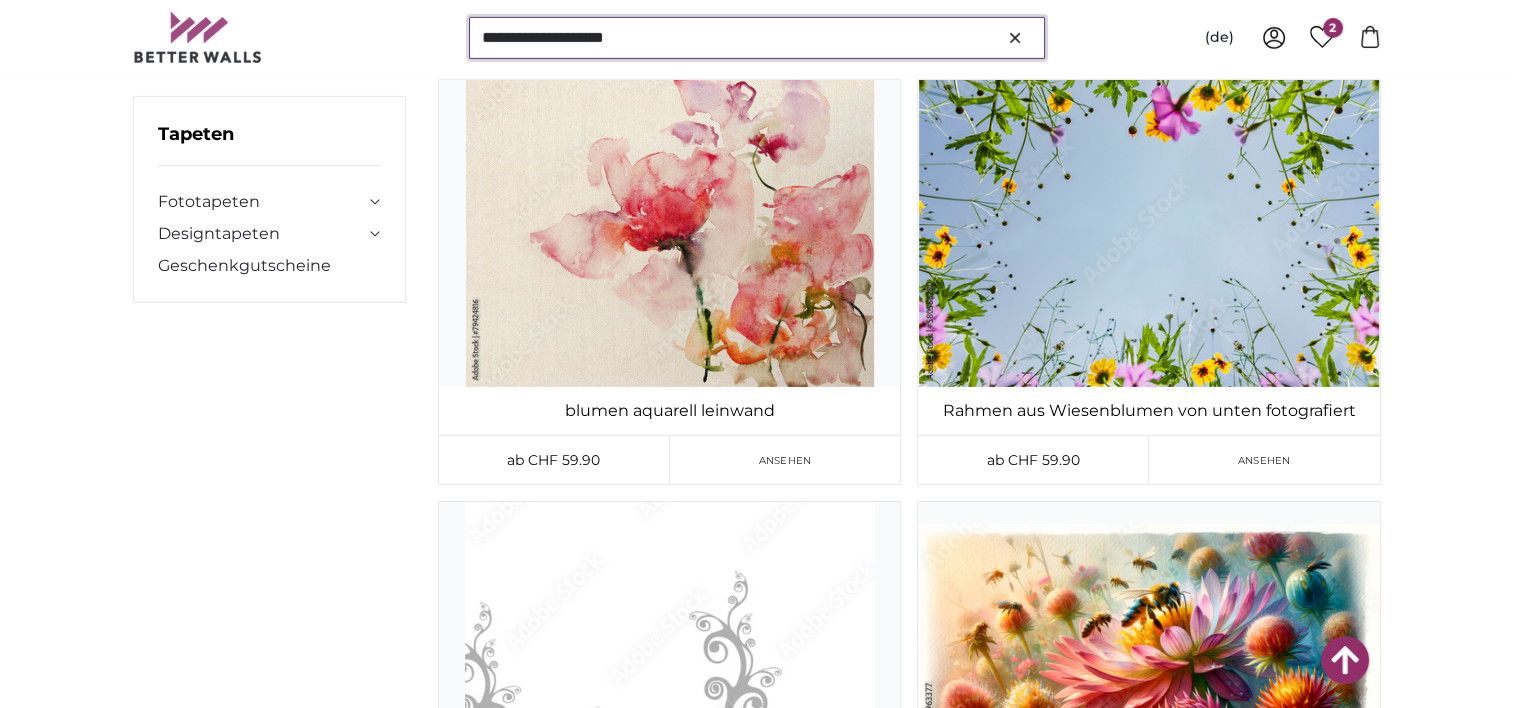 drag, startPoint x: 655, startPoint y: 52, endPoint x: 356, endPoint y: 72, distance: 299.66815 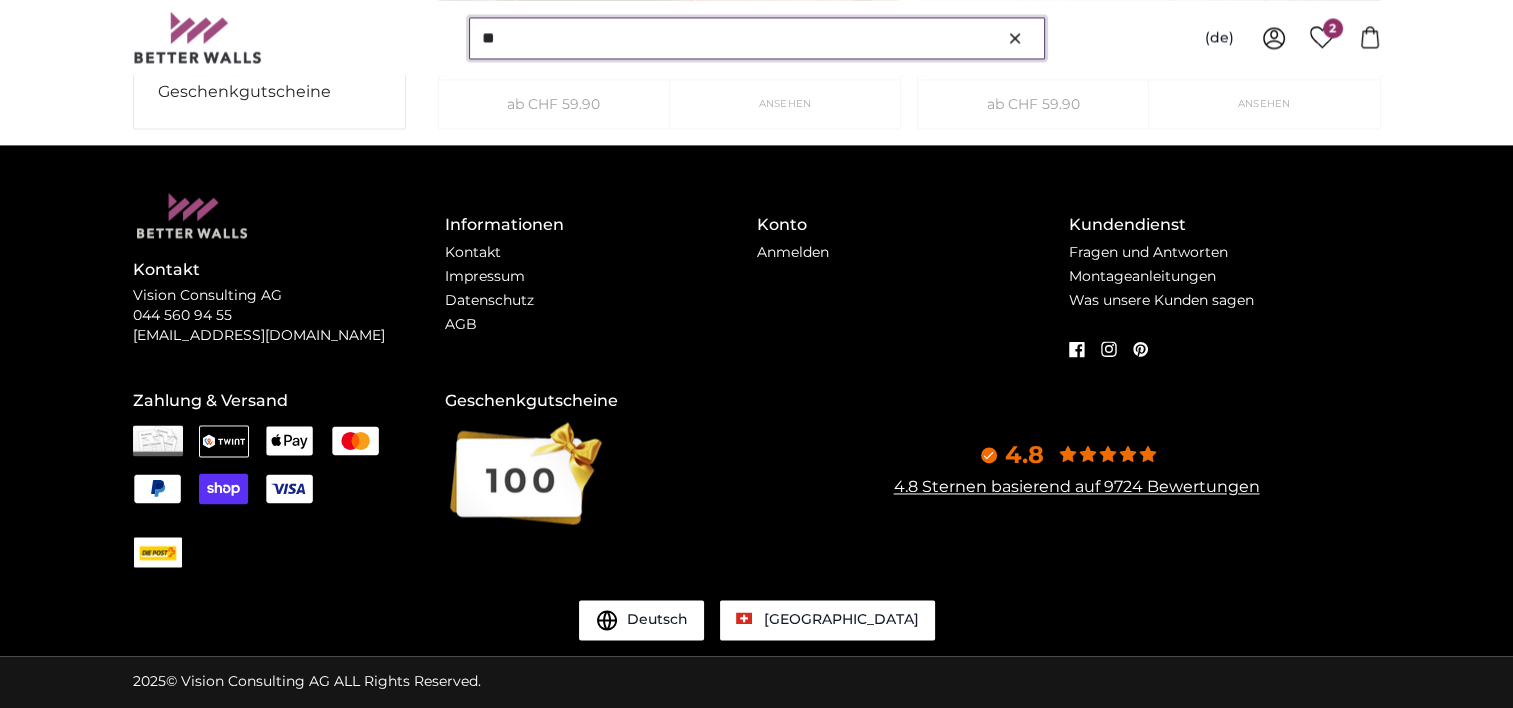 scroll, scrollTop: 0, scrollLeft: 0, axis: both 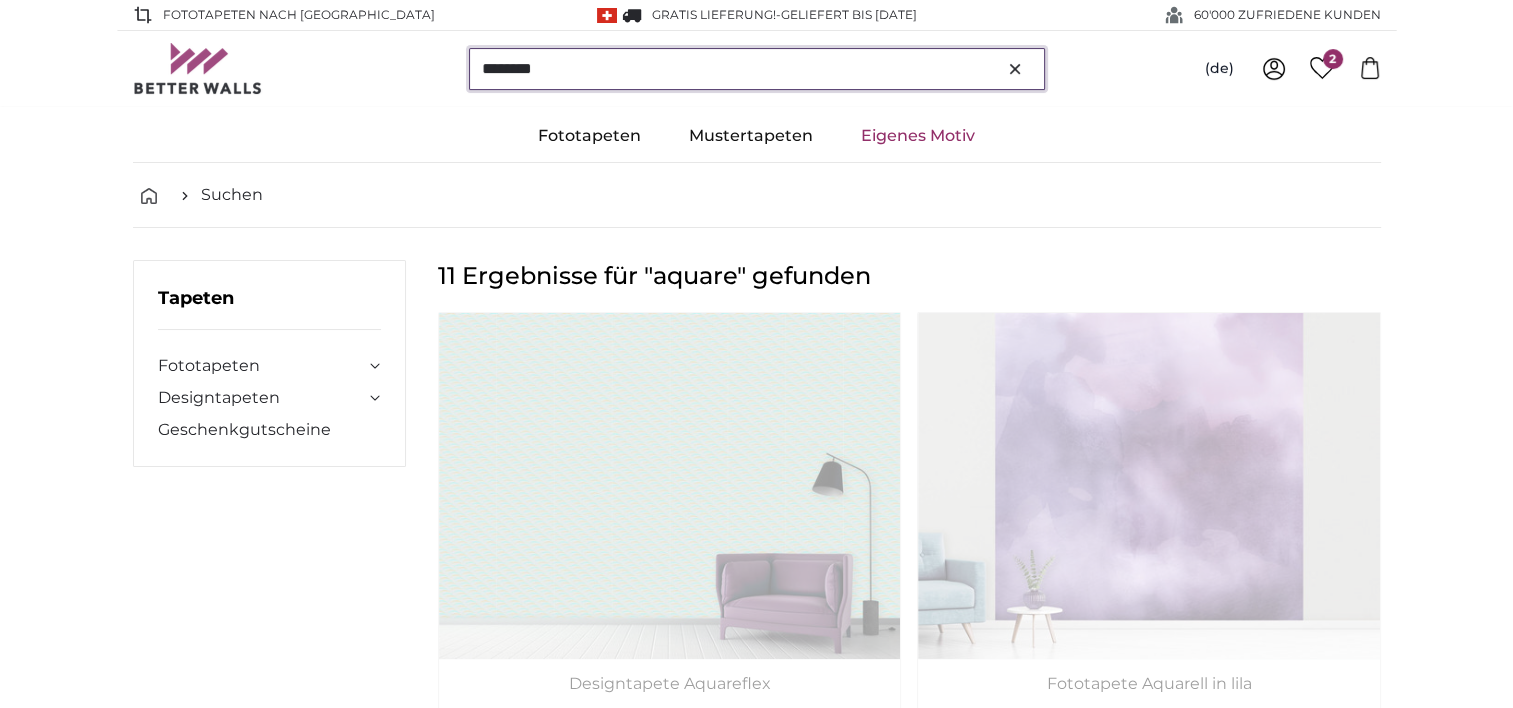 type on "********" 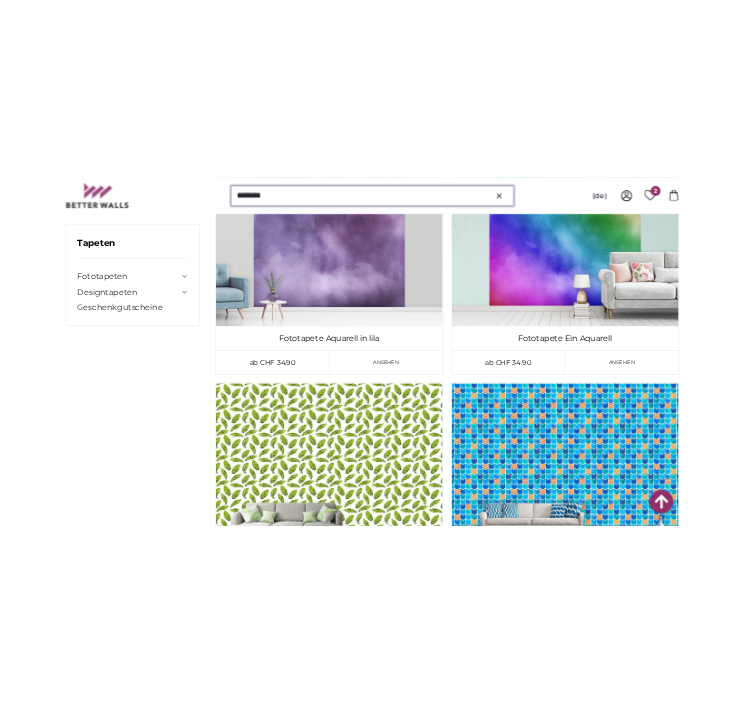 scroll, scrollTop: 548, scrollLeft: 0, axis: vertical 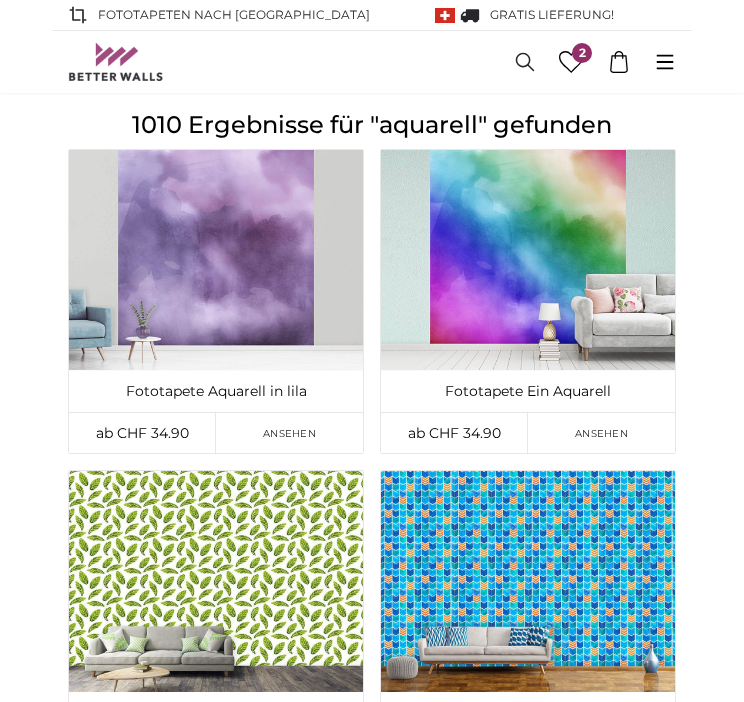 drag, startPoint x: 500, startPoint y: 53, endPoint x: 517, endPoint y: 51, distance: 17.117243 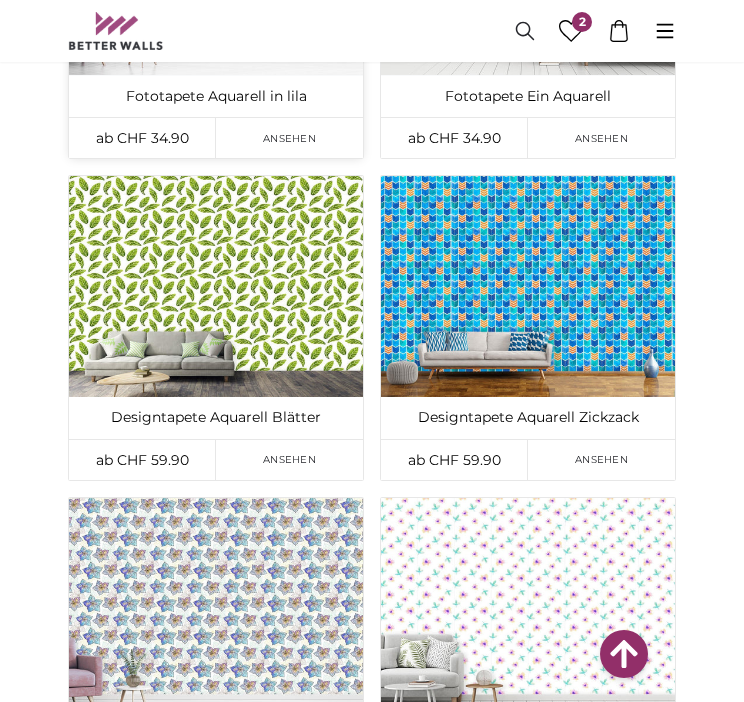 scroll, scrollTop: 0, scrollLeft: 0, axis: both 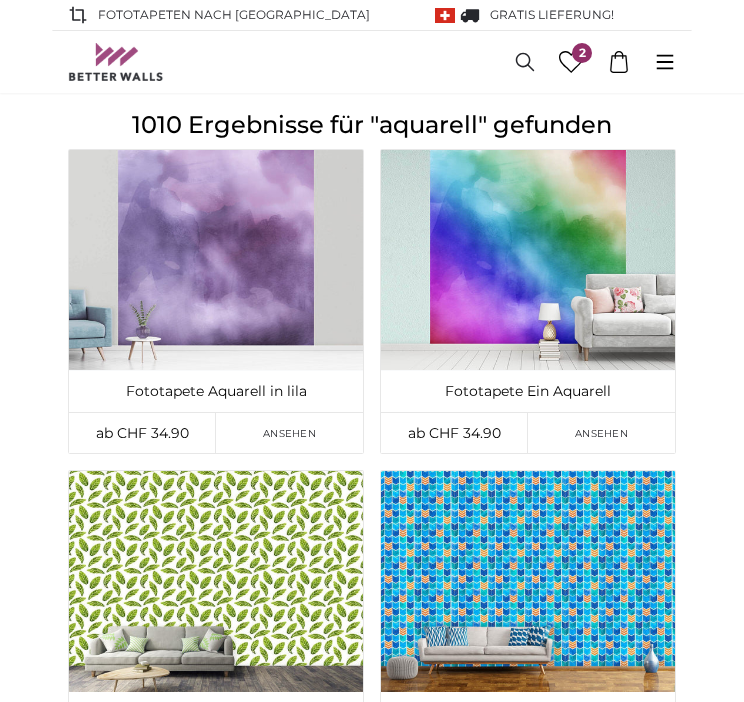 click 